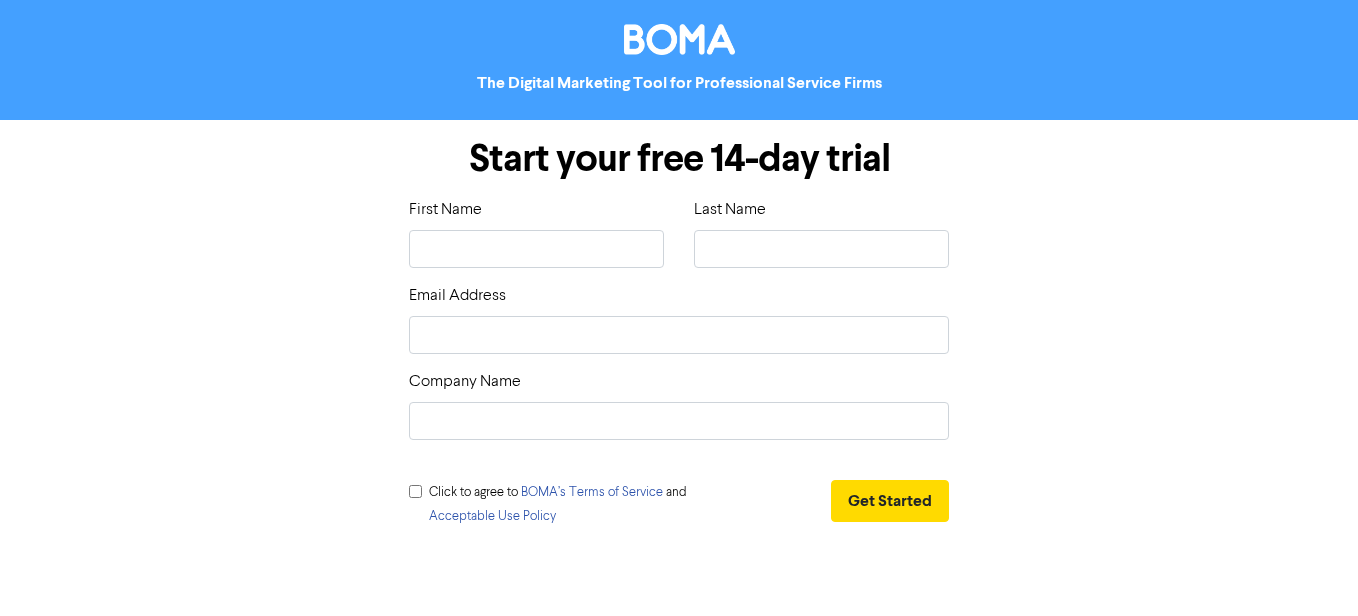 scroll, scrollTop: 0, scrollLeft: 0, axis: both 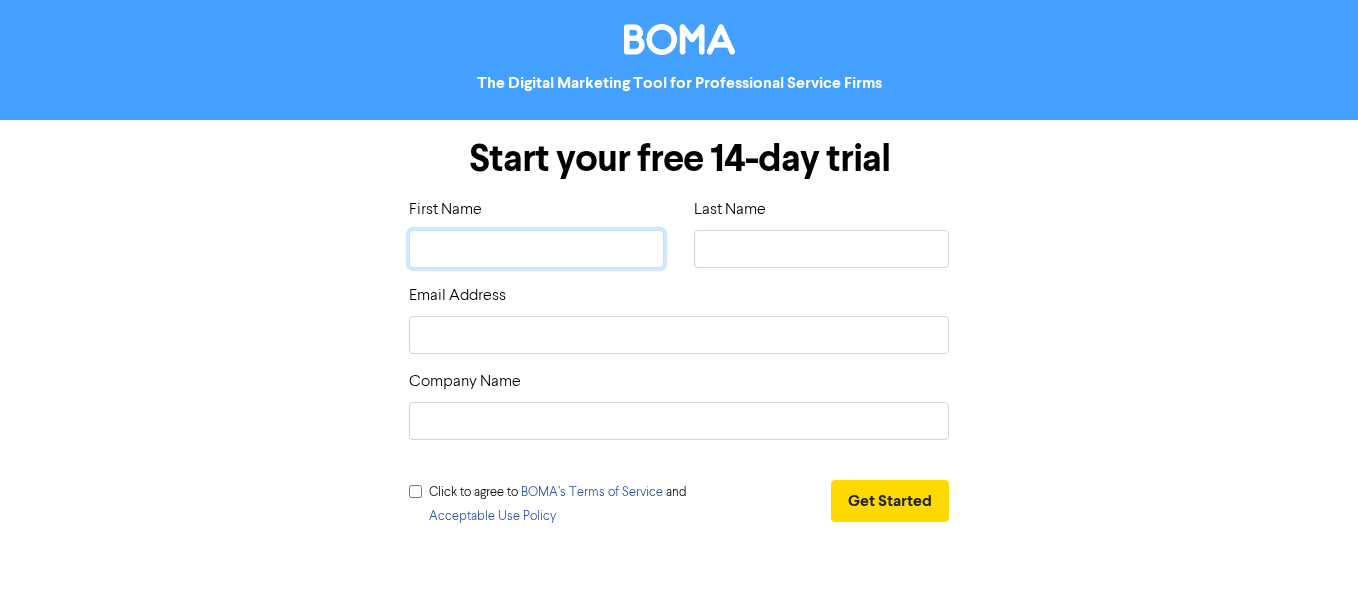 click 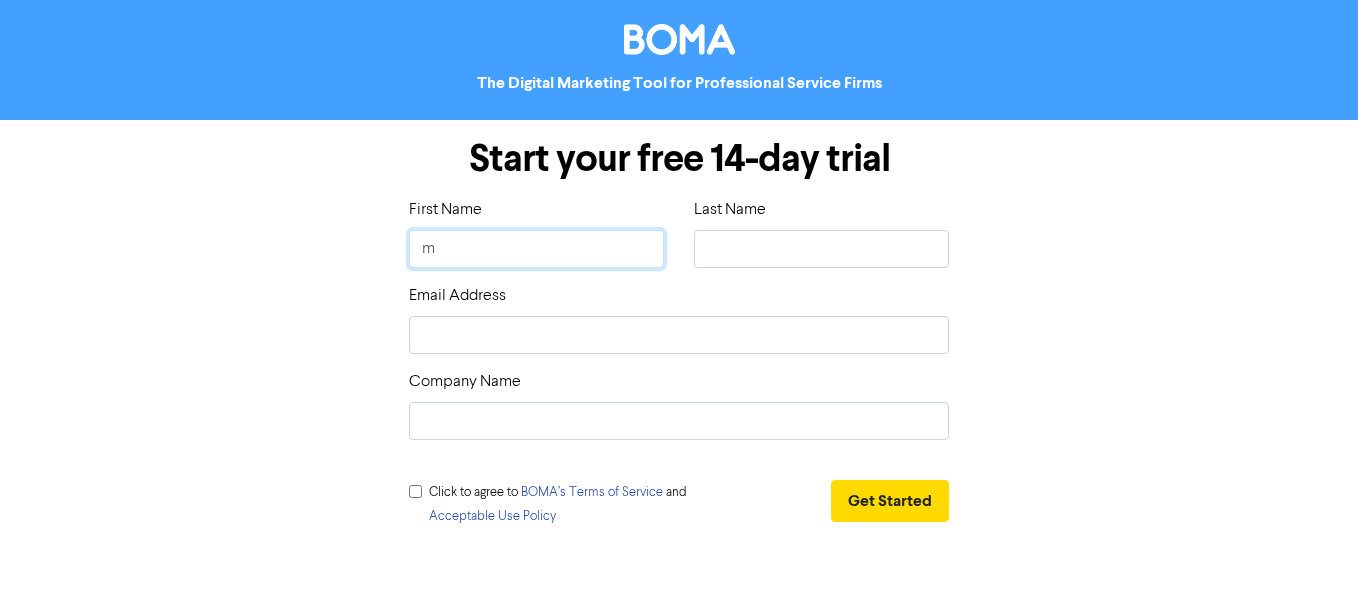 type on "ma" 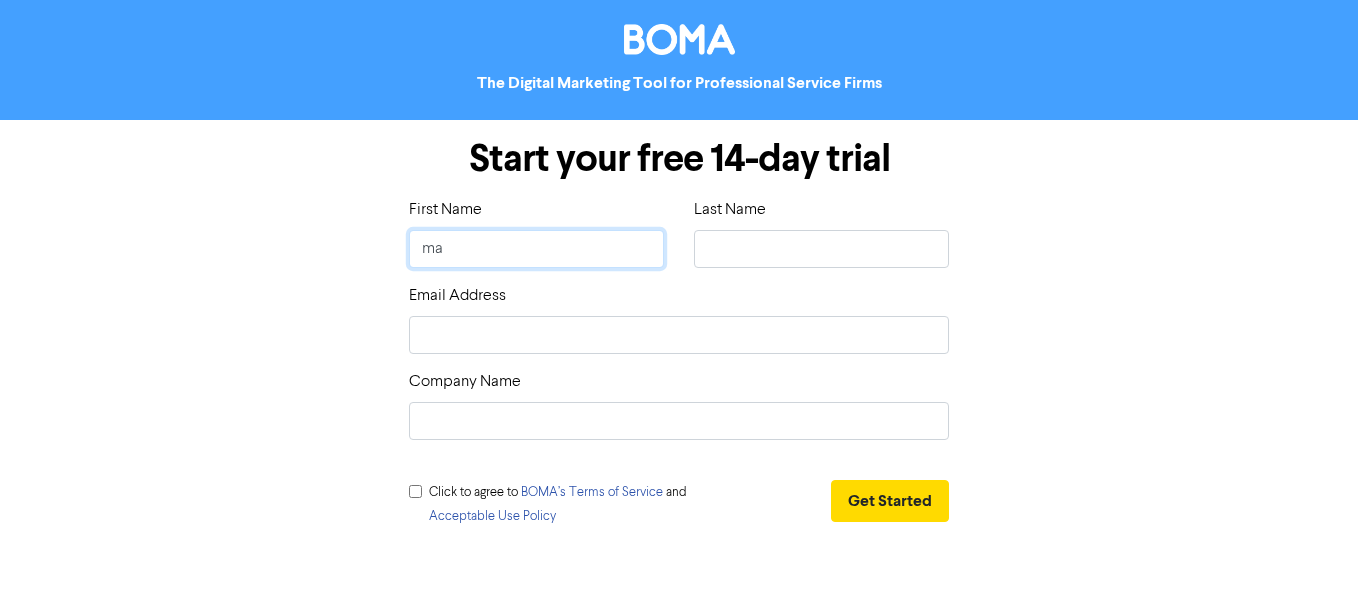type on "mal" 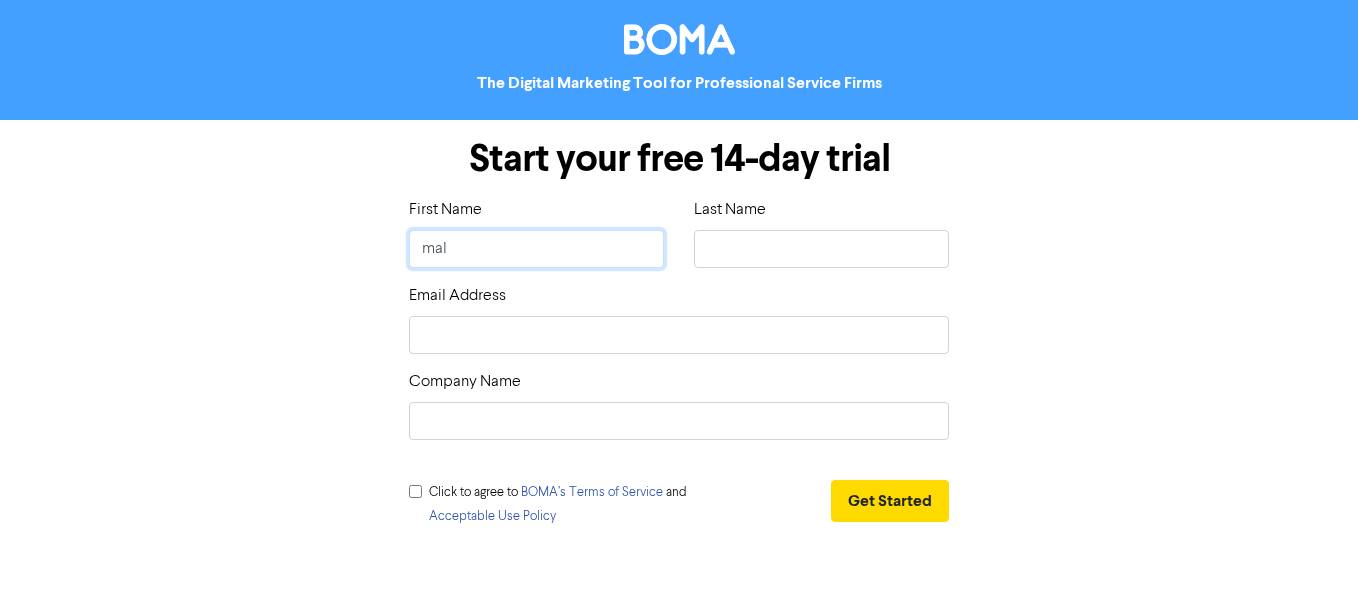 type on "mali" 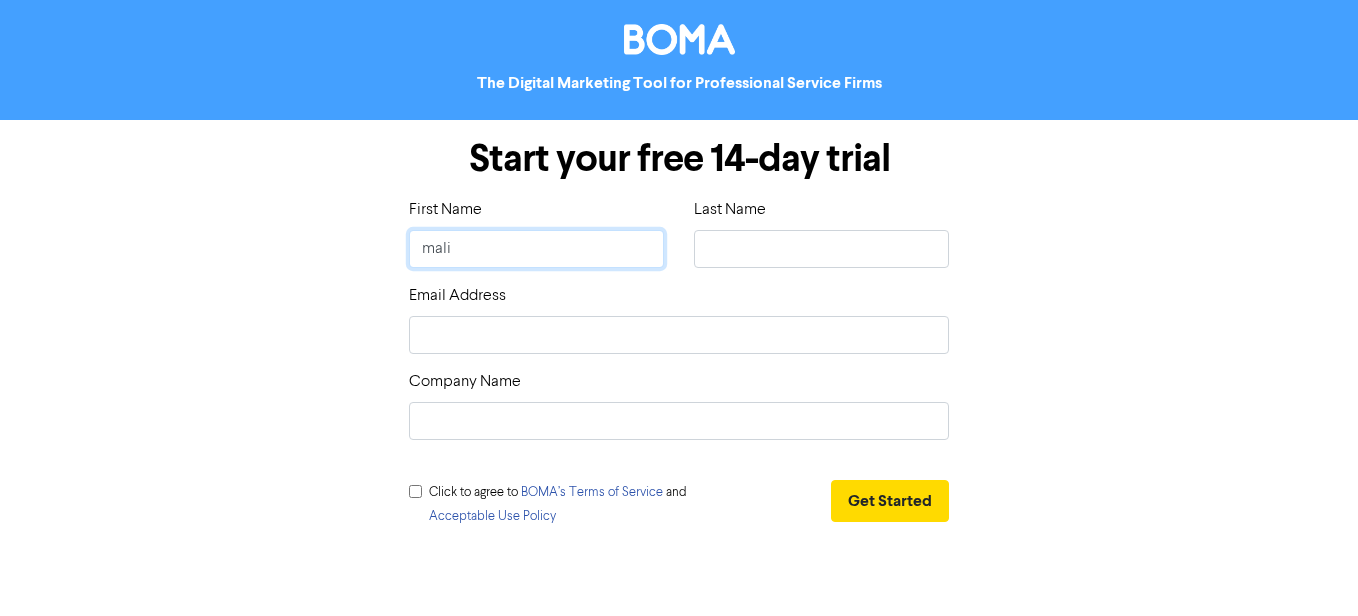 type on "malia" 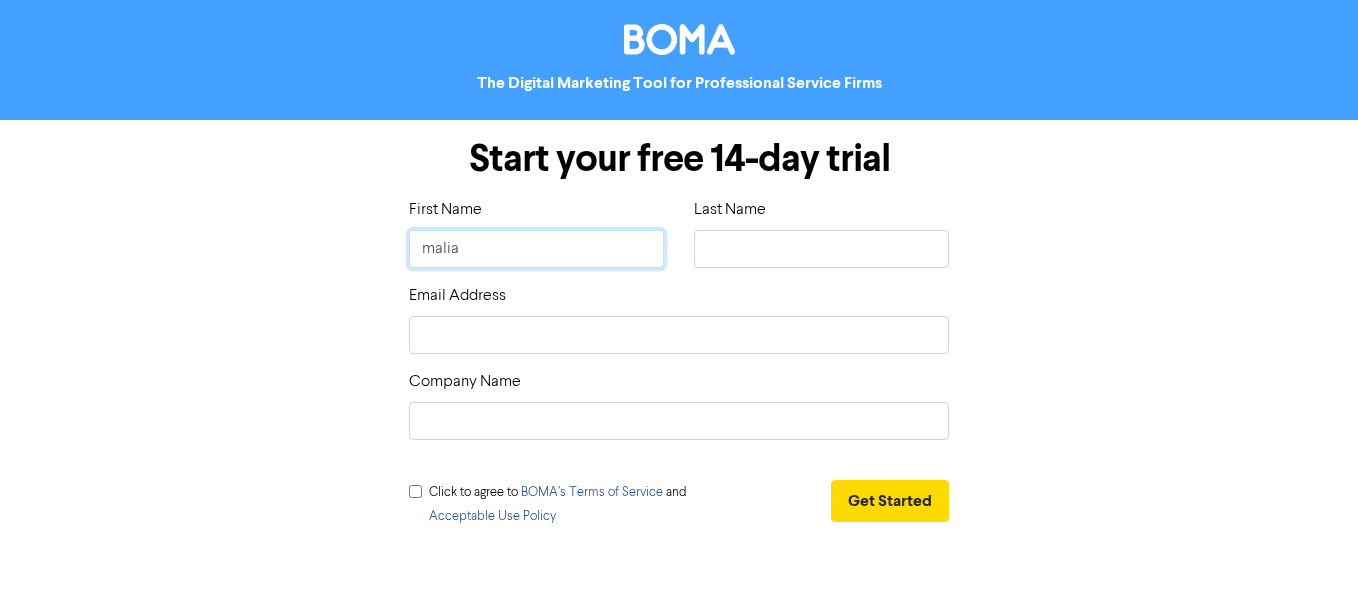 type on "mali" 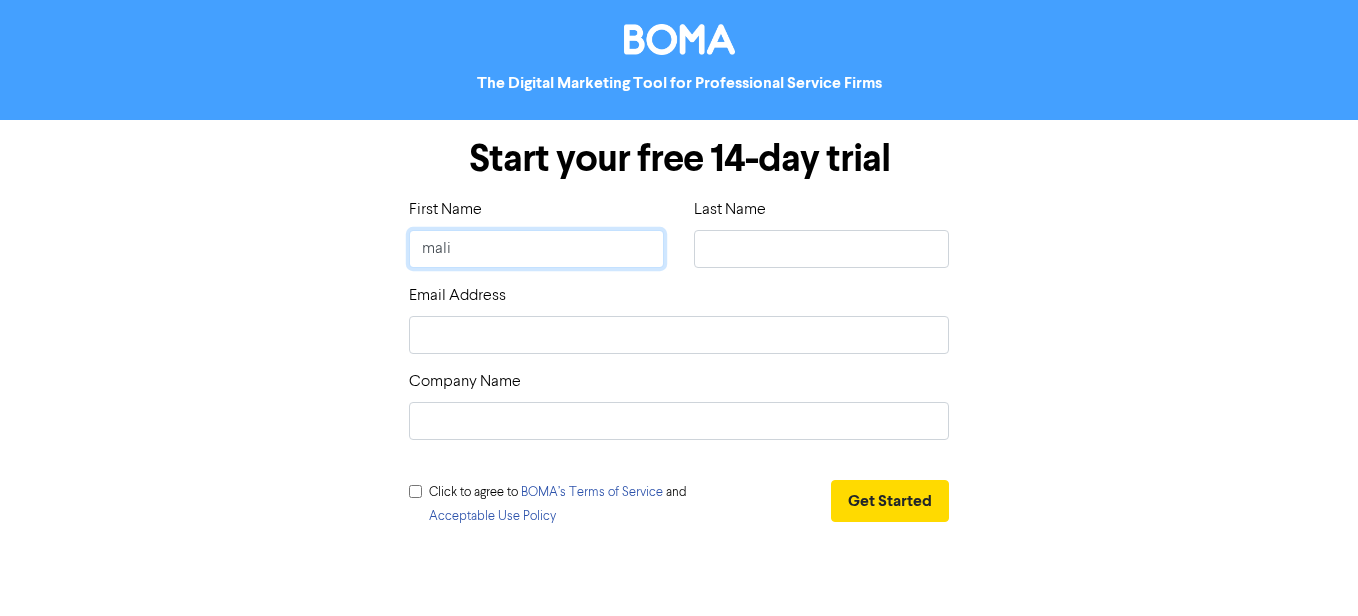 type on "mal" 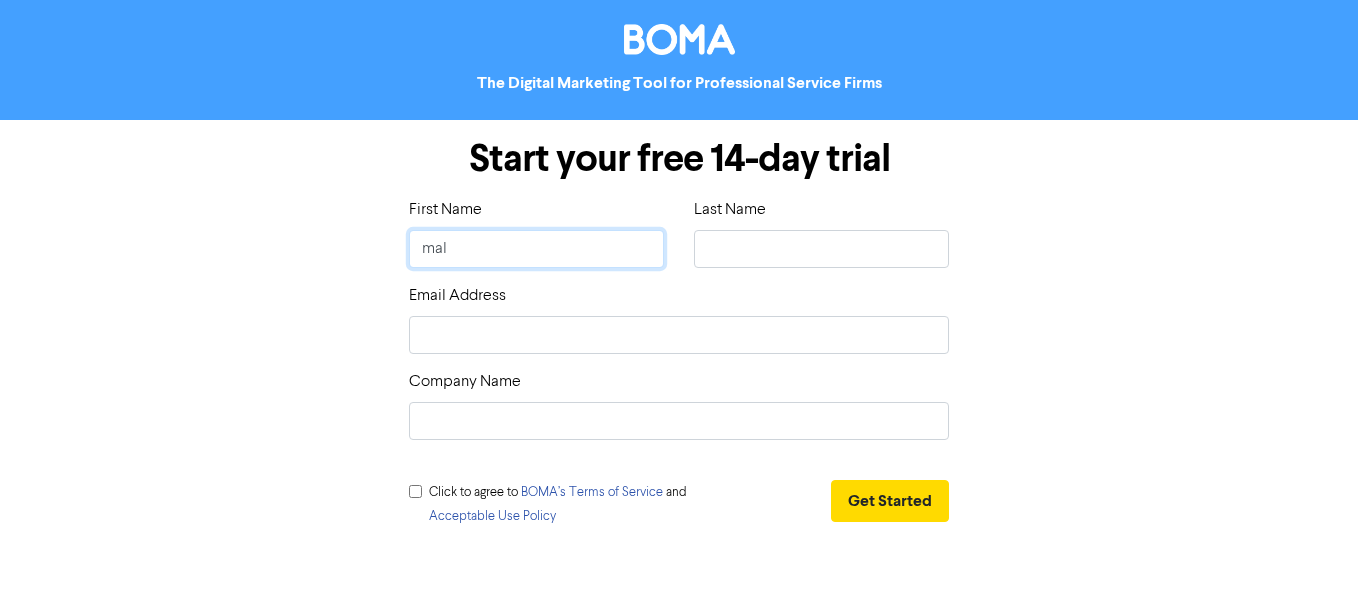 type on "ma" 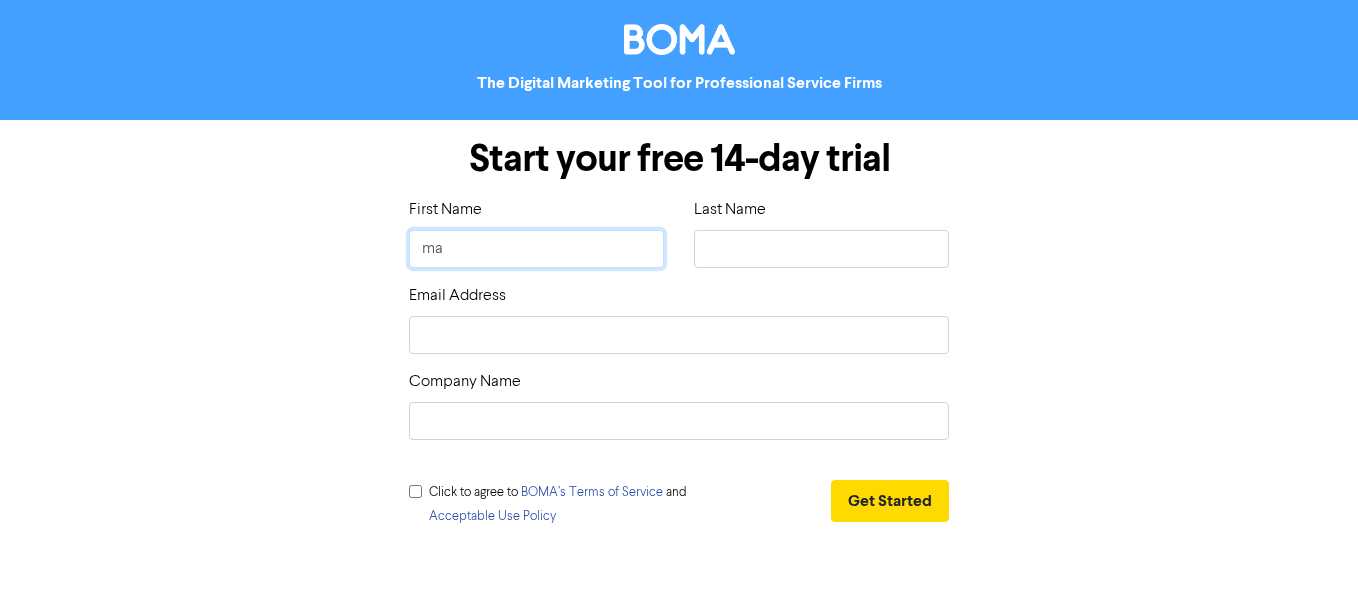 type on "m" 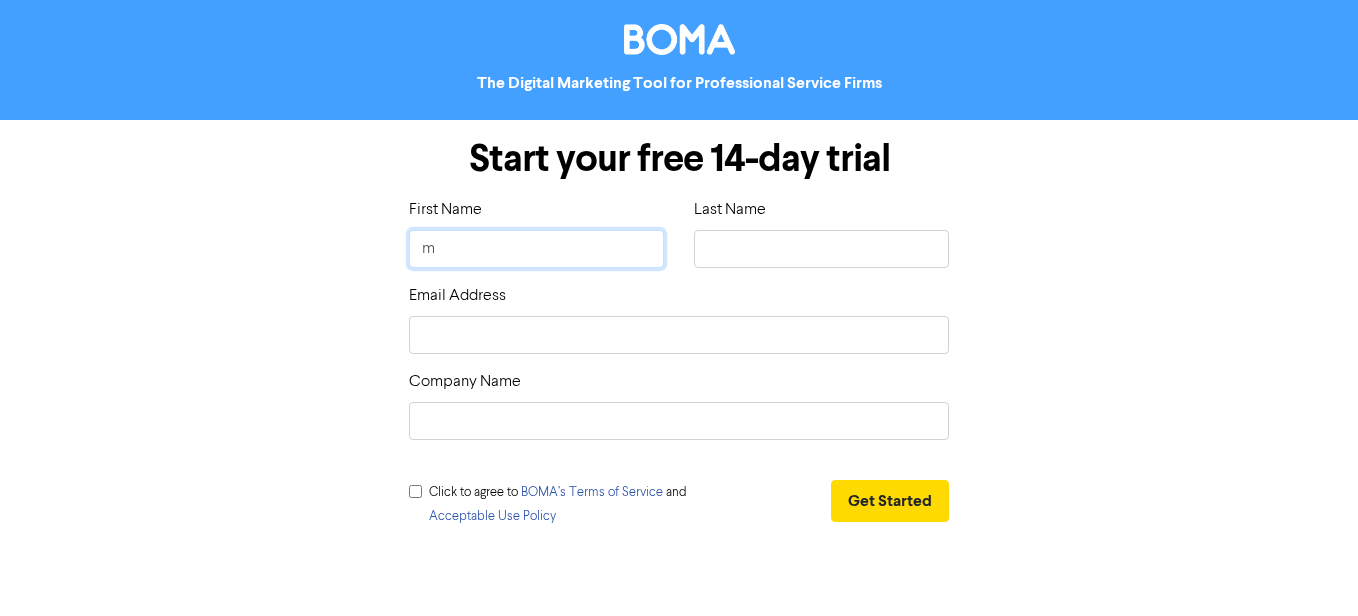 type 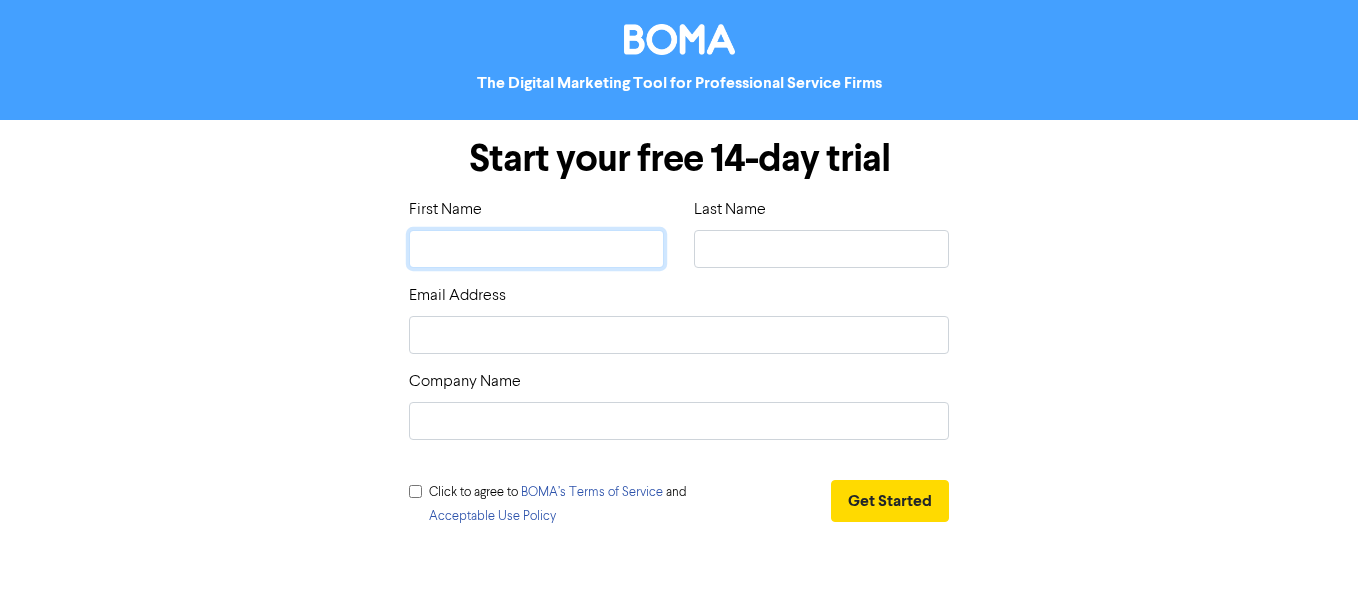type on "m" 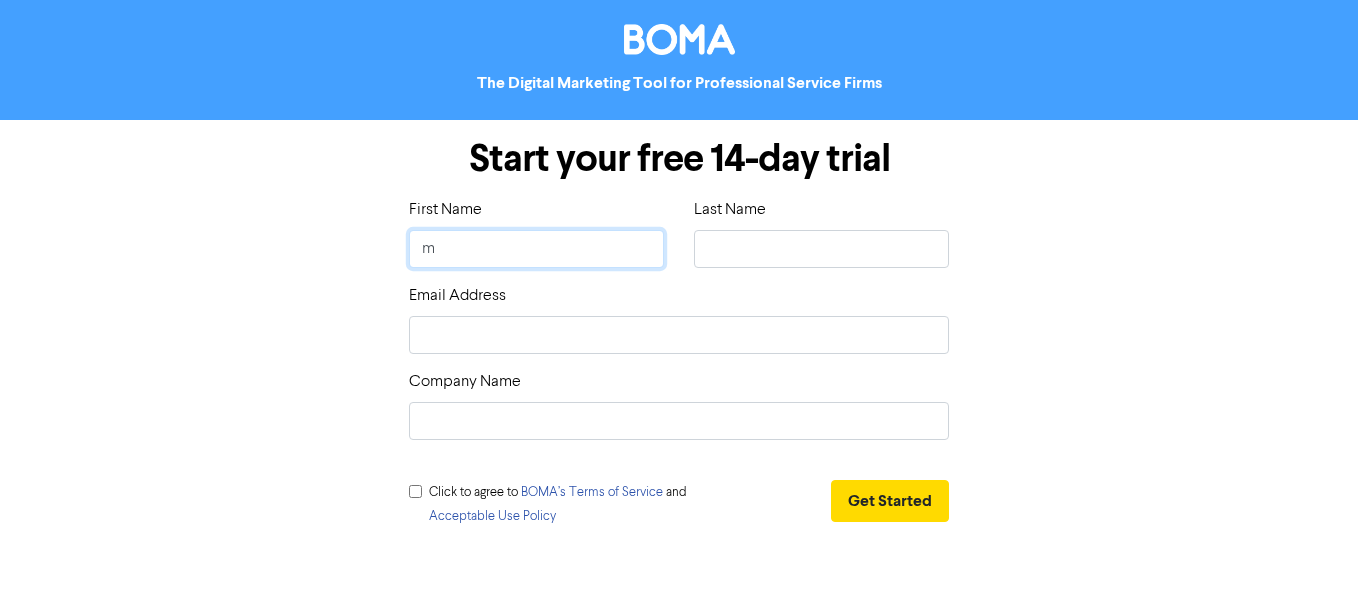 type 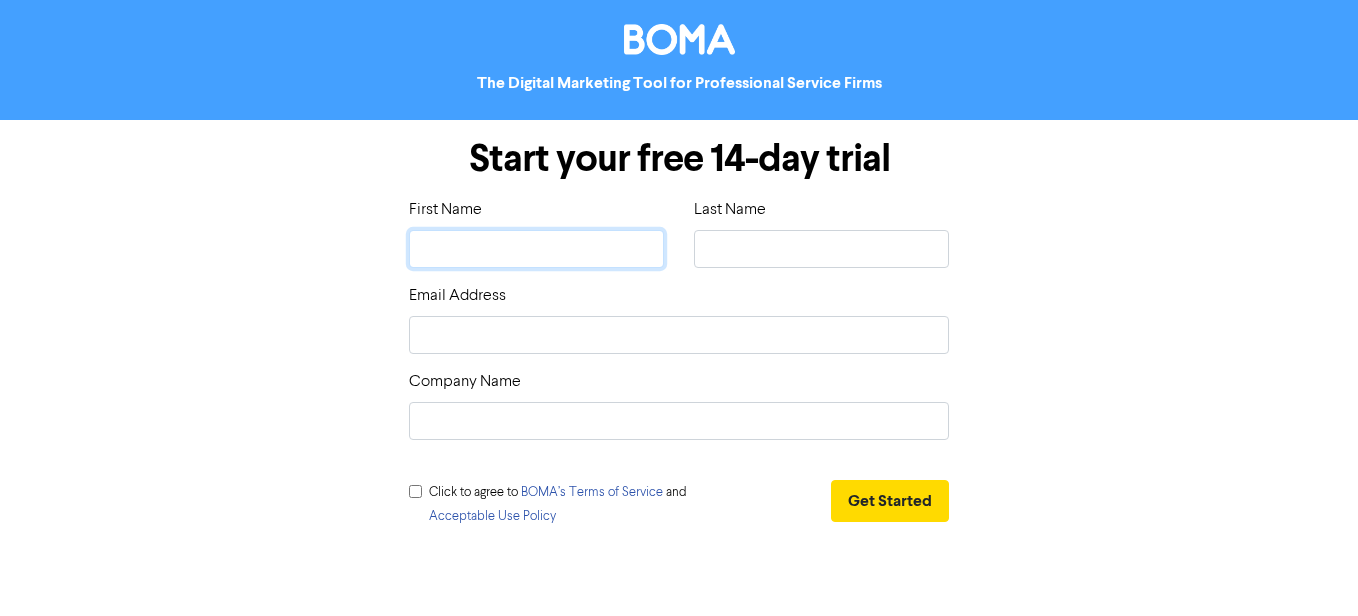 type on "M" 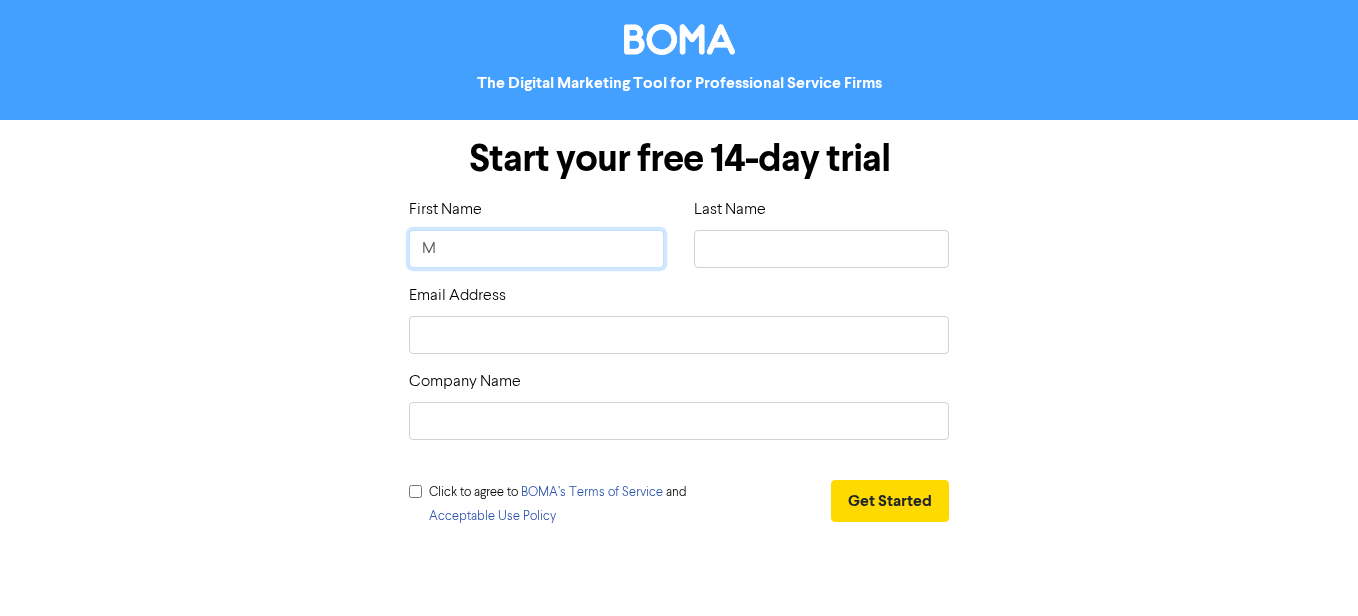 type on "Ma" 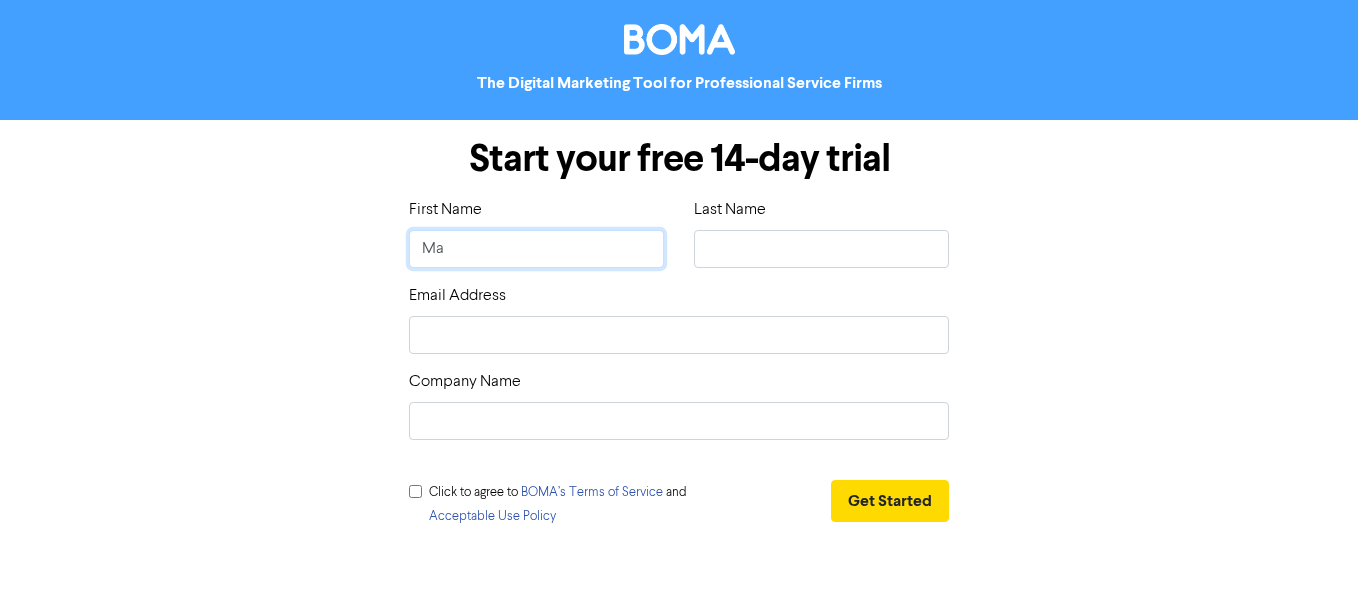 type on "Mal" 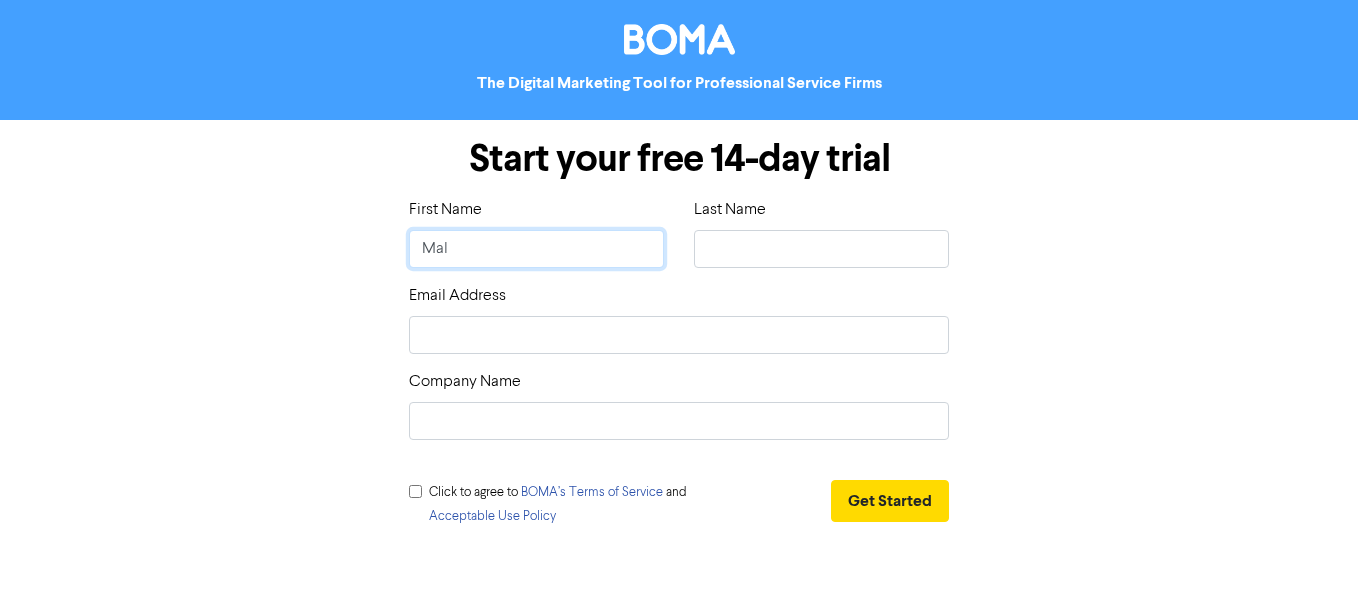 type on "Mali" 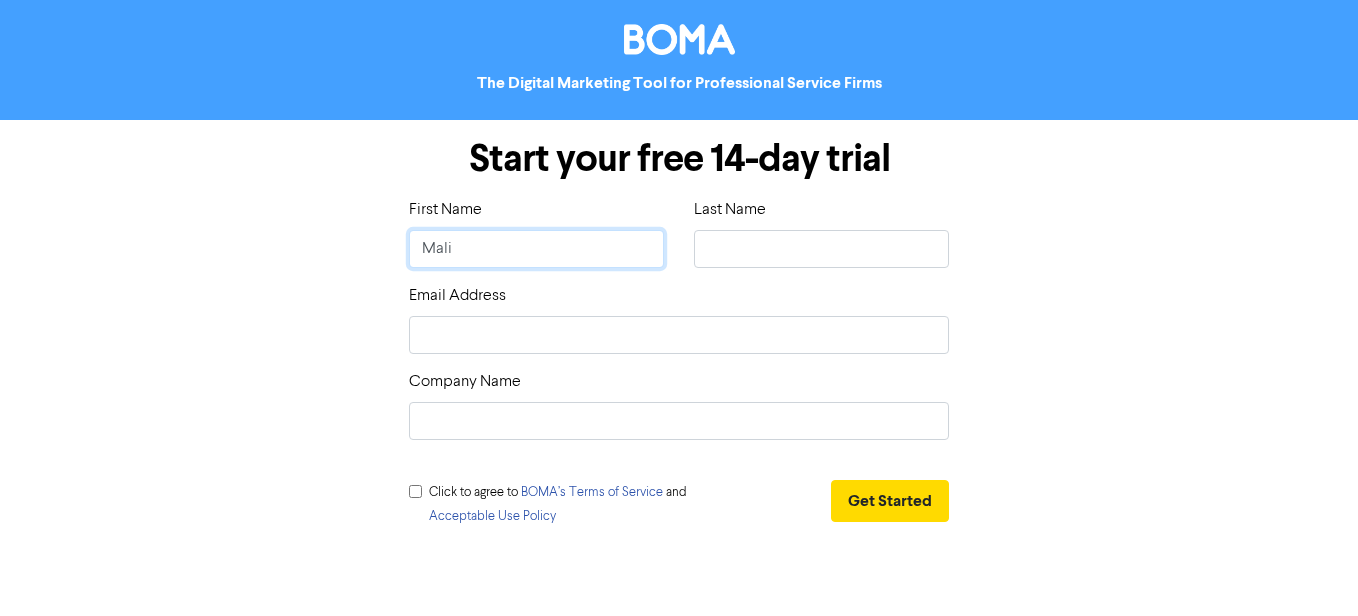 type on "Malia" 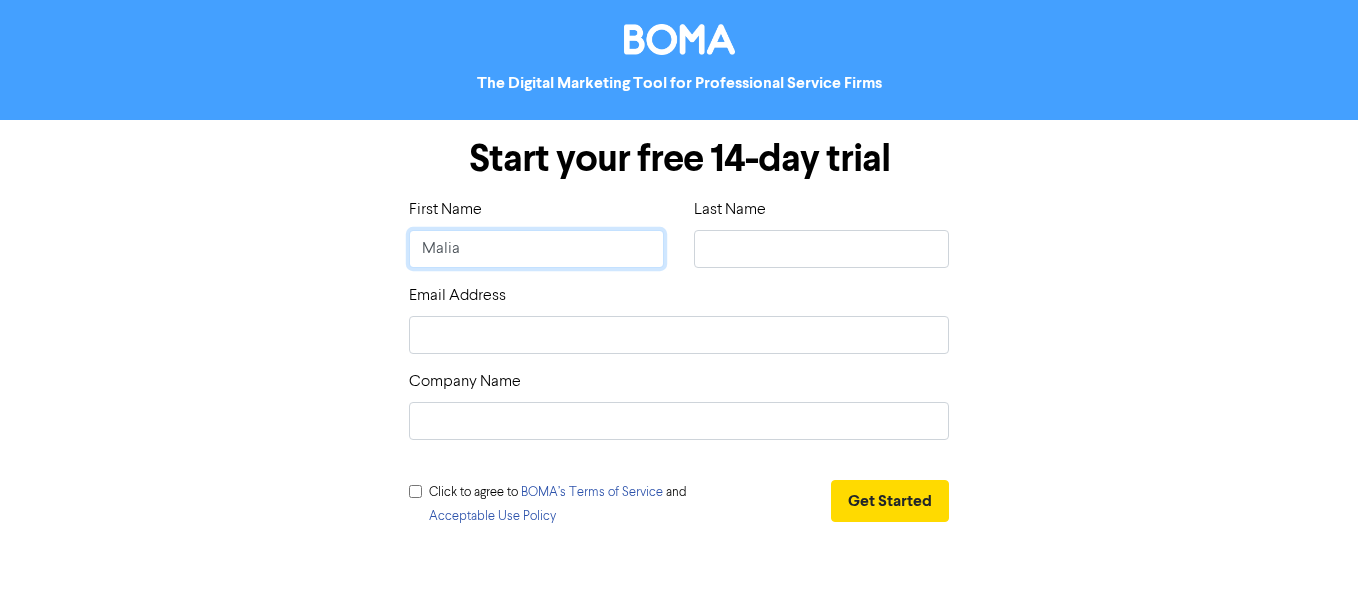 type on "Malia" 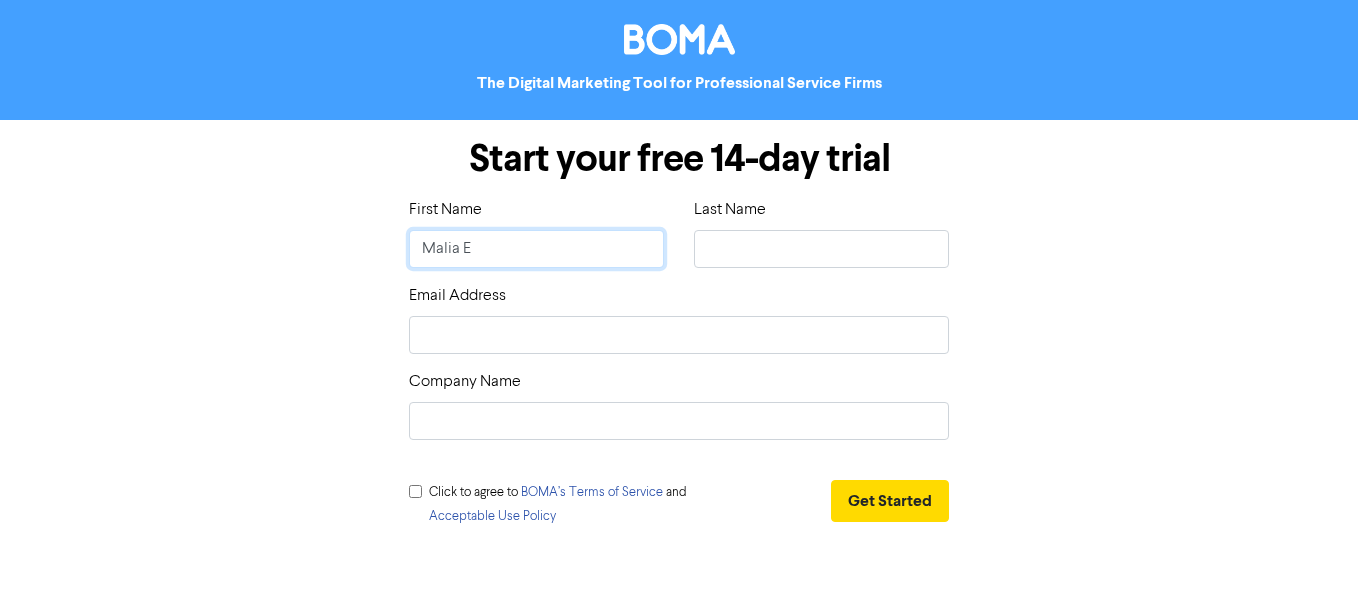 type on "Malia En" 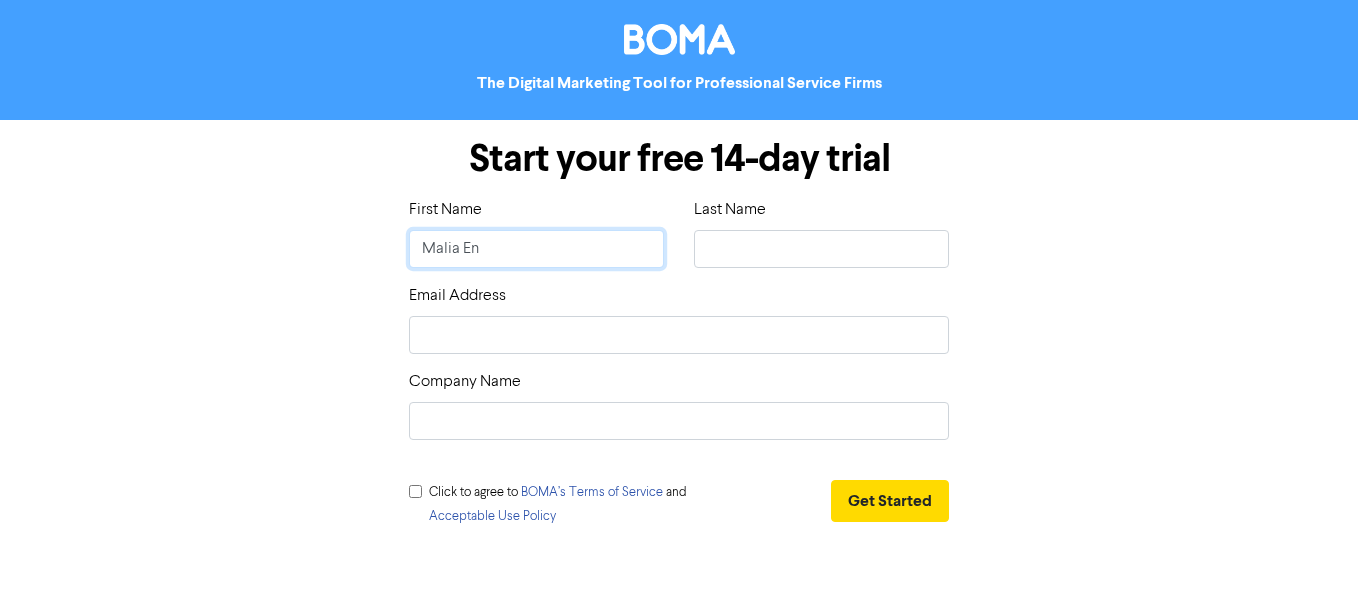 type on "Malia Eni" 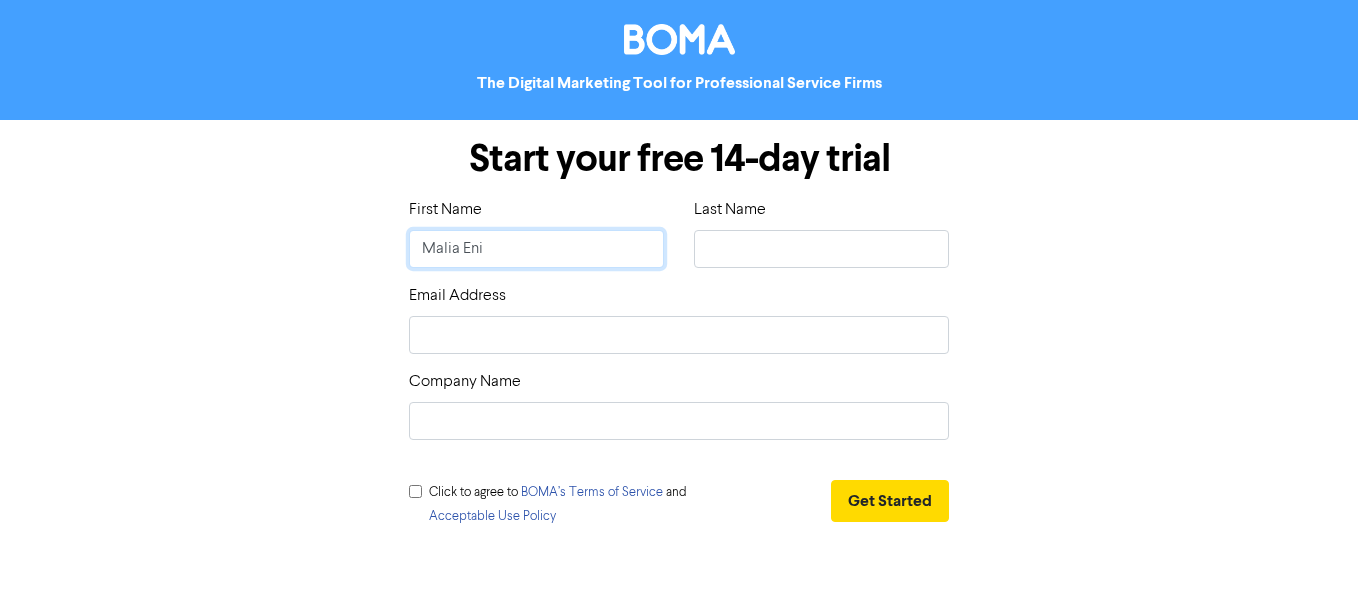 type on "Malia Eni" 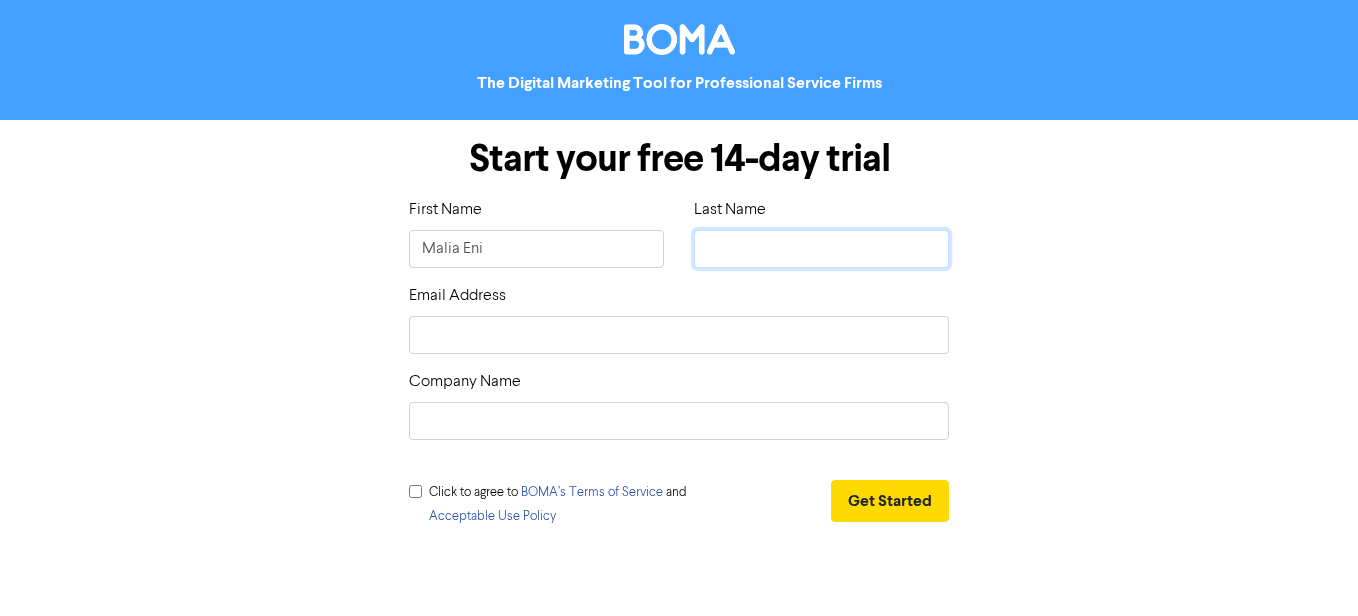 type on "N" 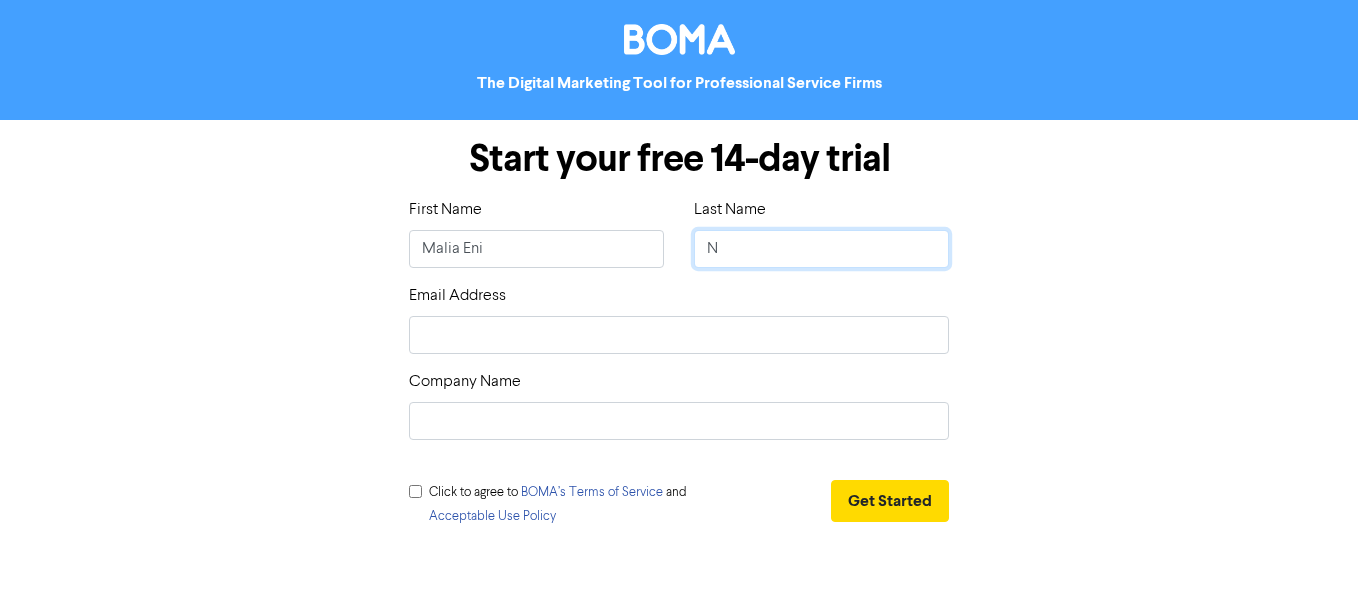 type on "No" 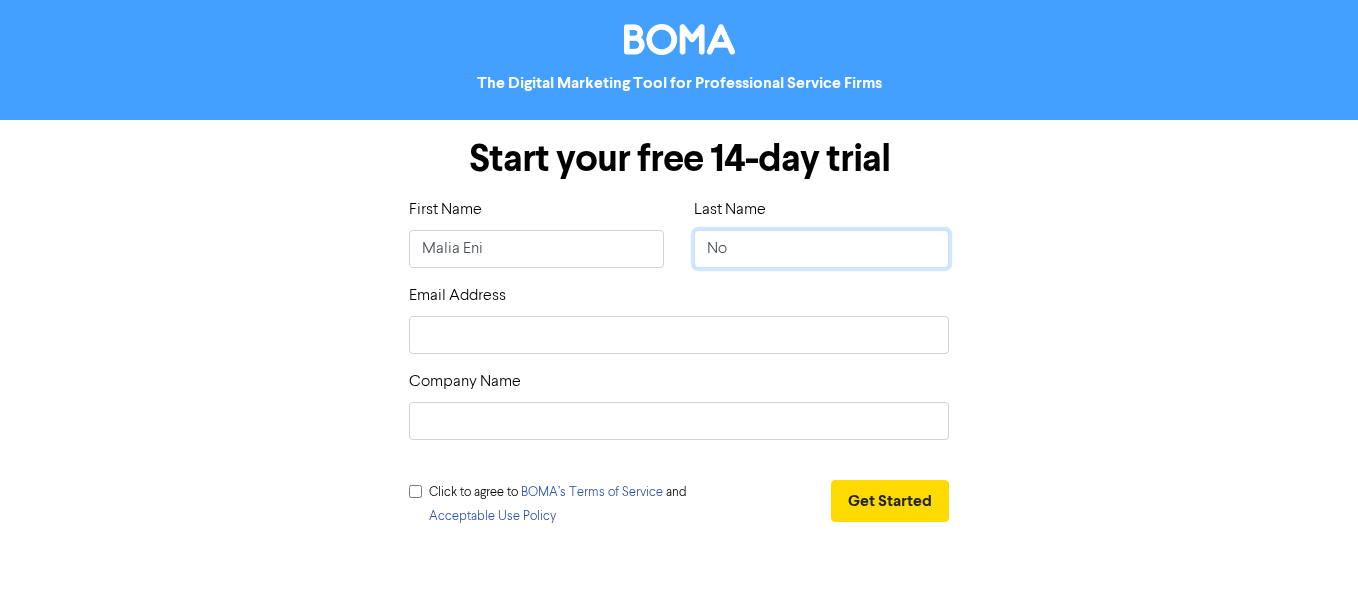 type on "Nov" 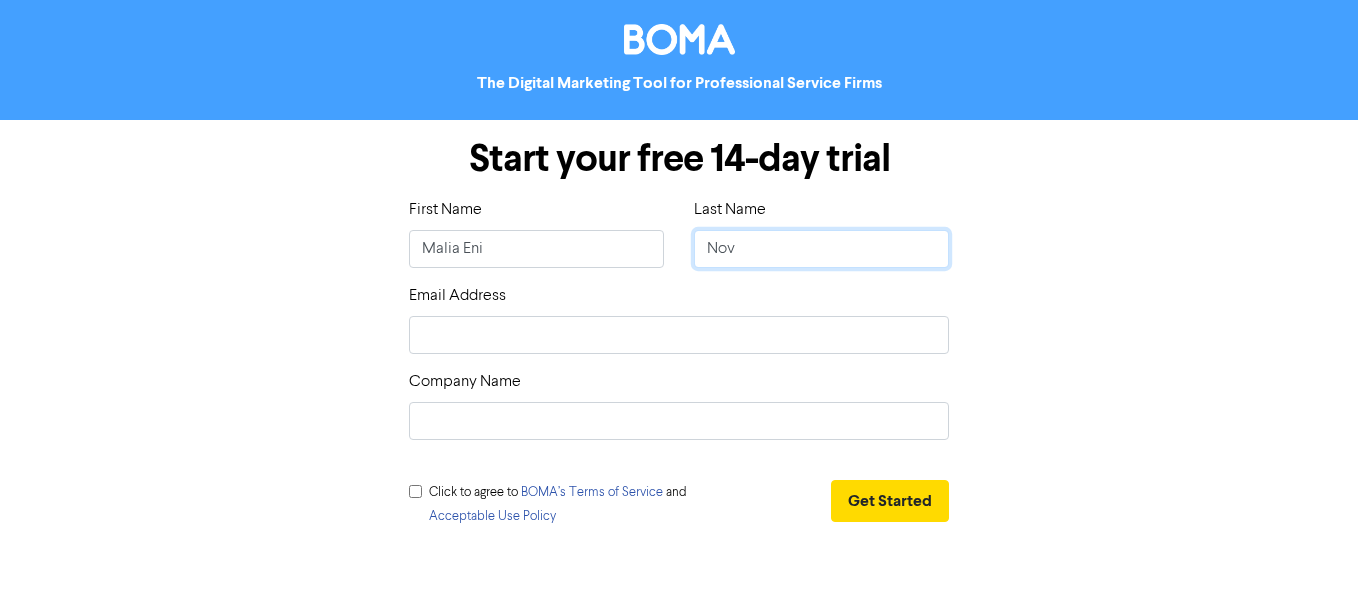 type on "Novi" 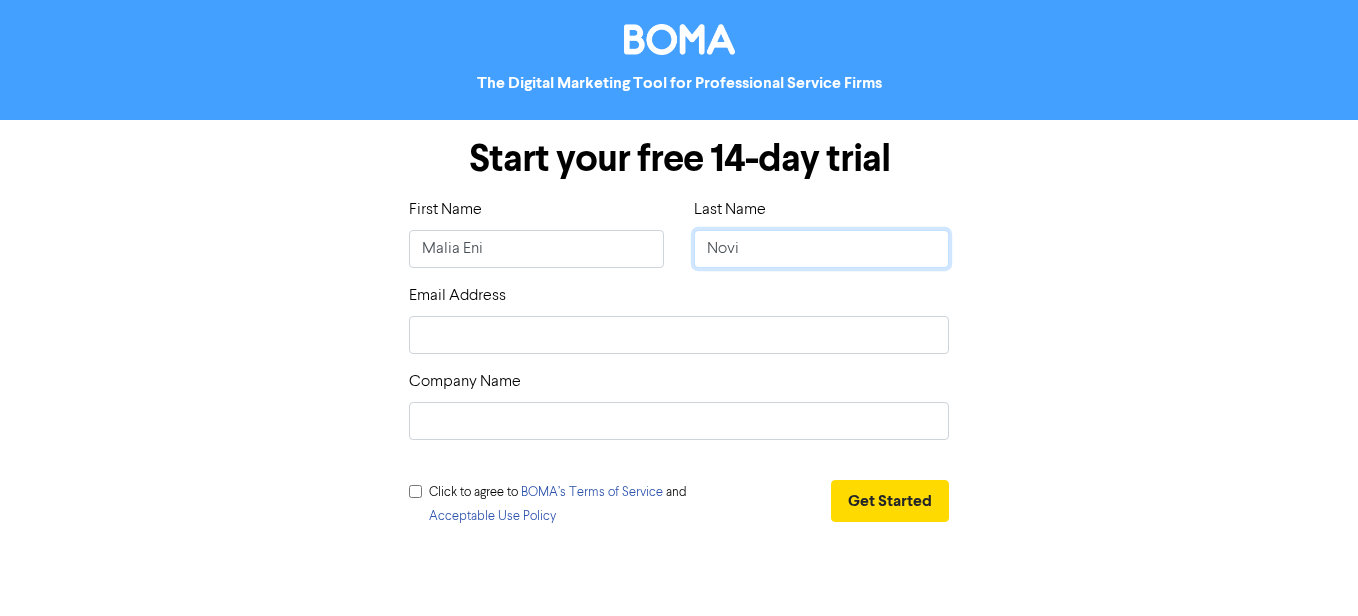 type on "Novil" 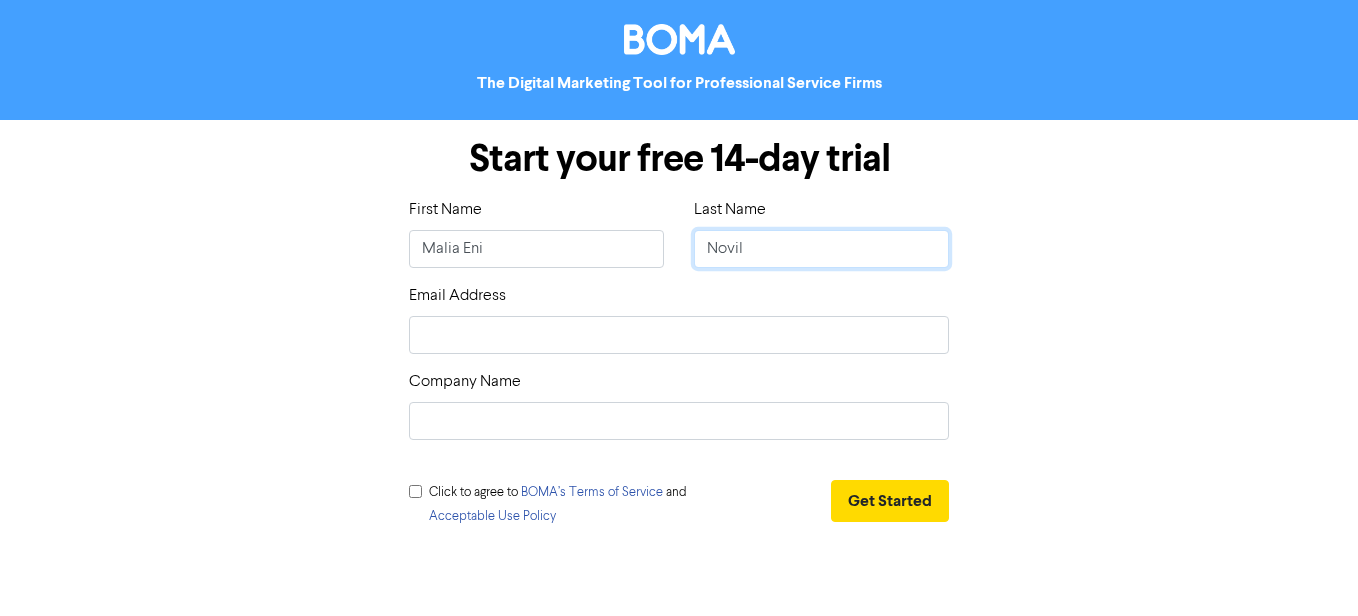 type on "Novill" 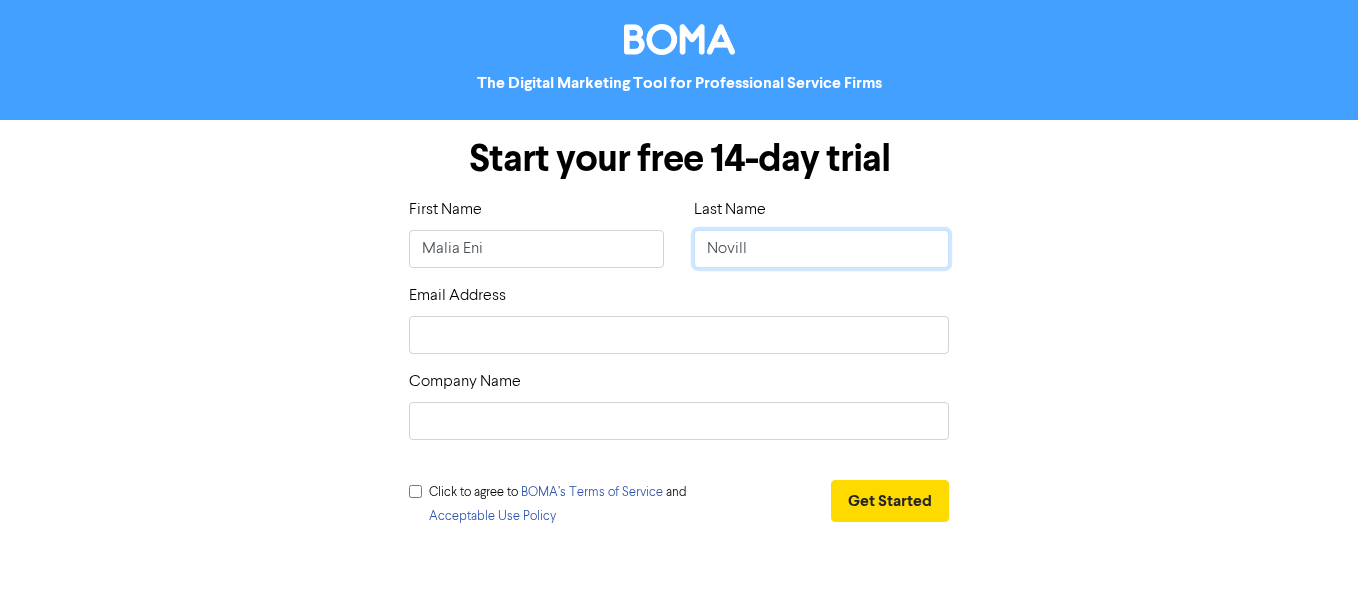type on "Novilla" 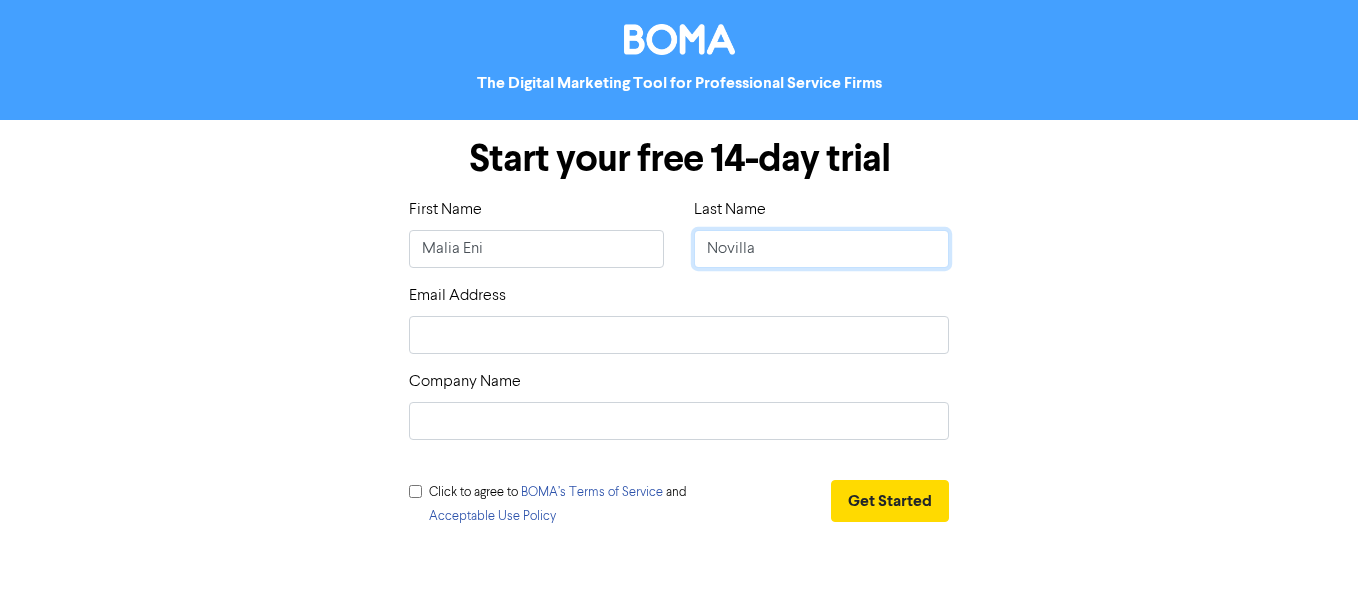 type 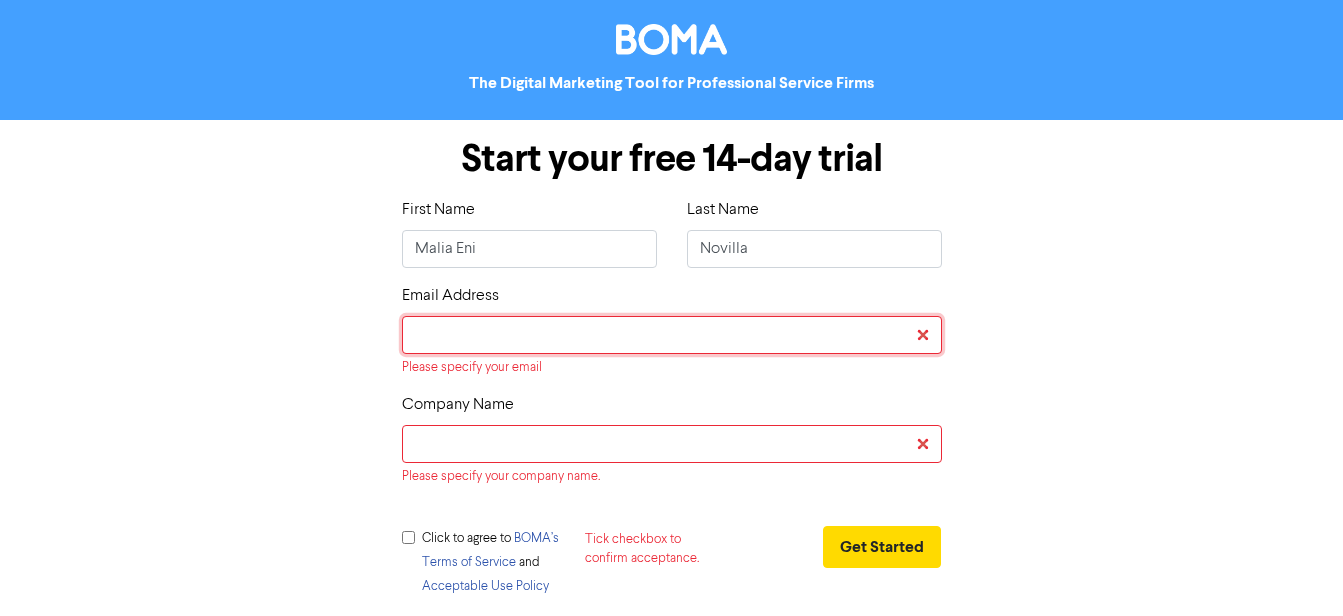 drag, startPoint x: 446, startPoint y: 323, endPoint x: 435, endPoint y: 306, distance: 20.248457 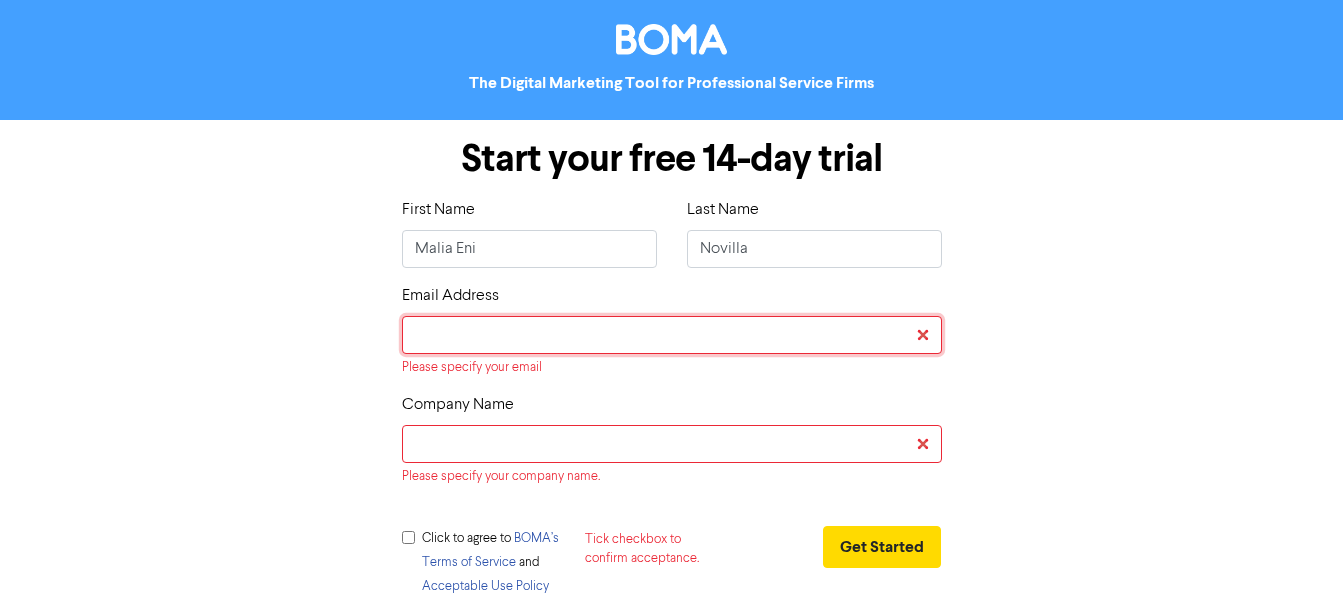 type on "m" 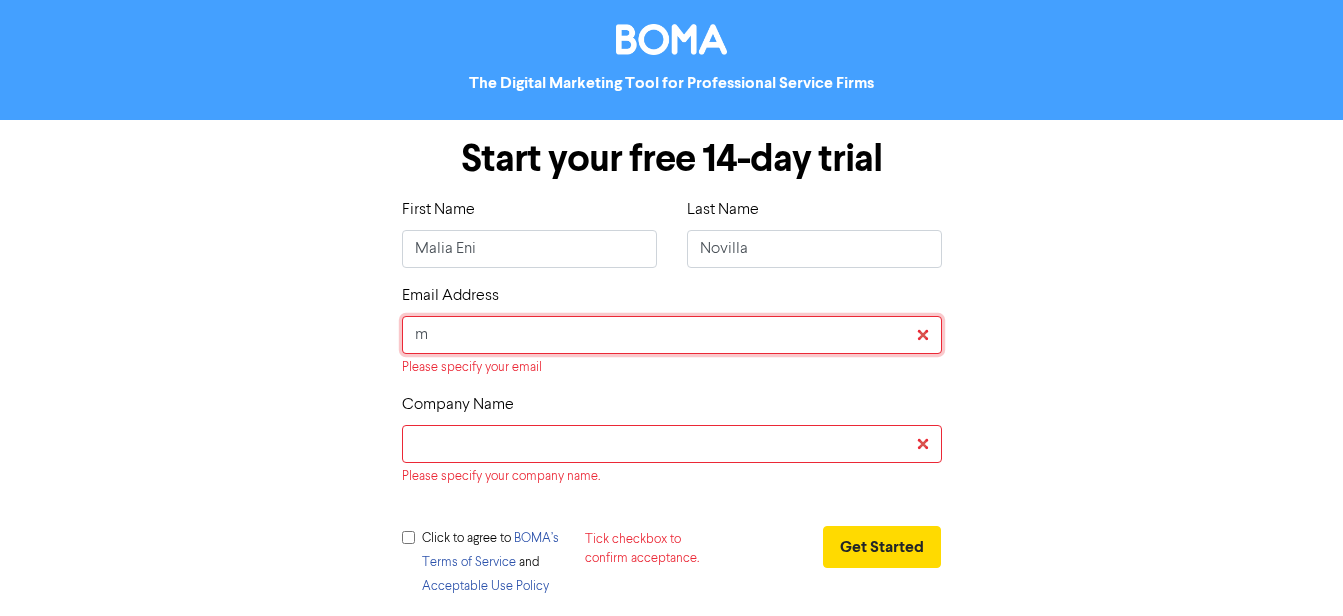 type on "ma" 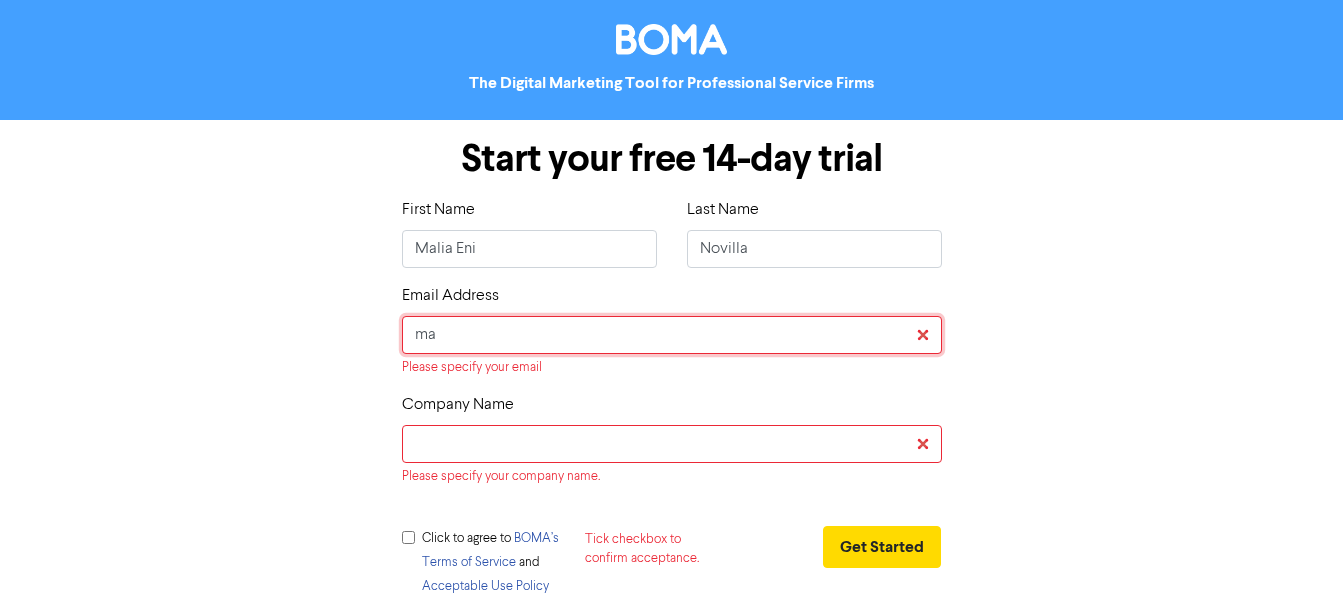 type on "mal" 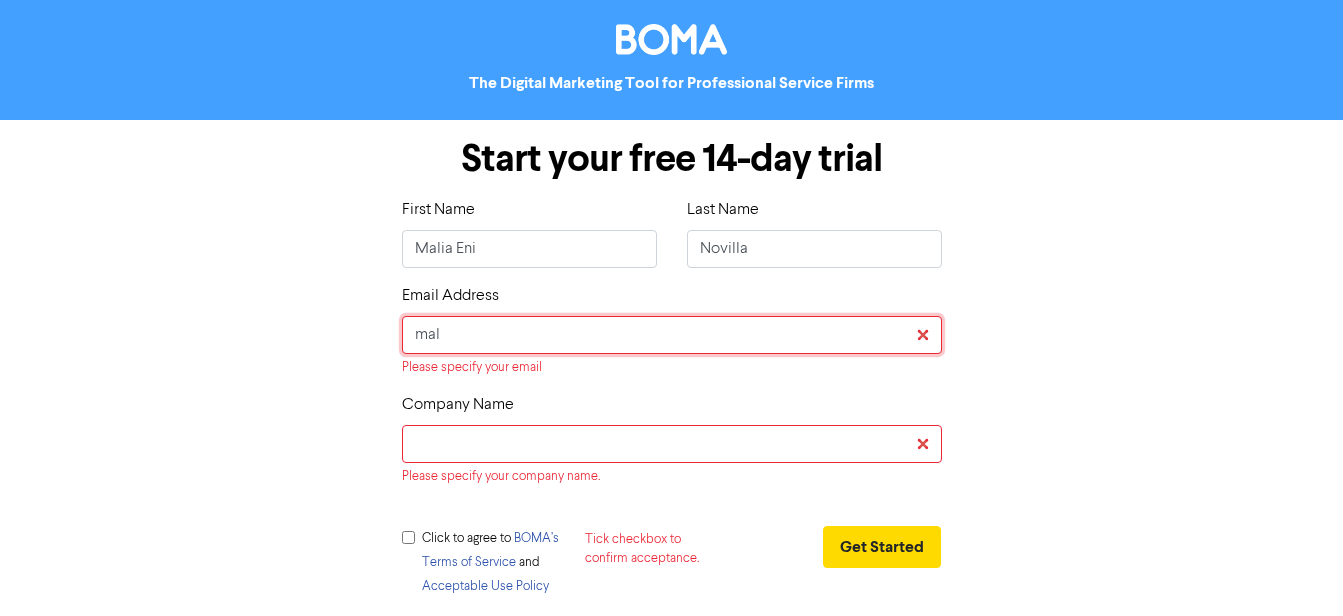 type on "mali" 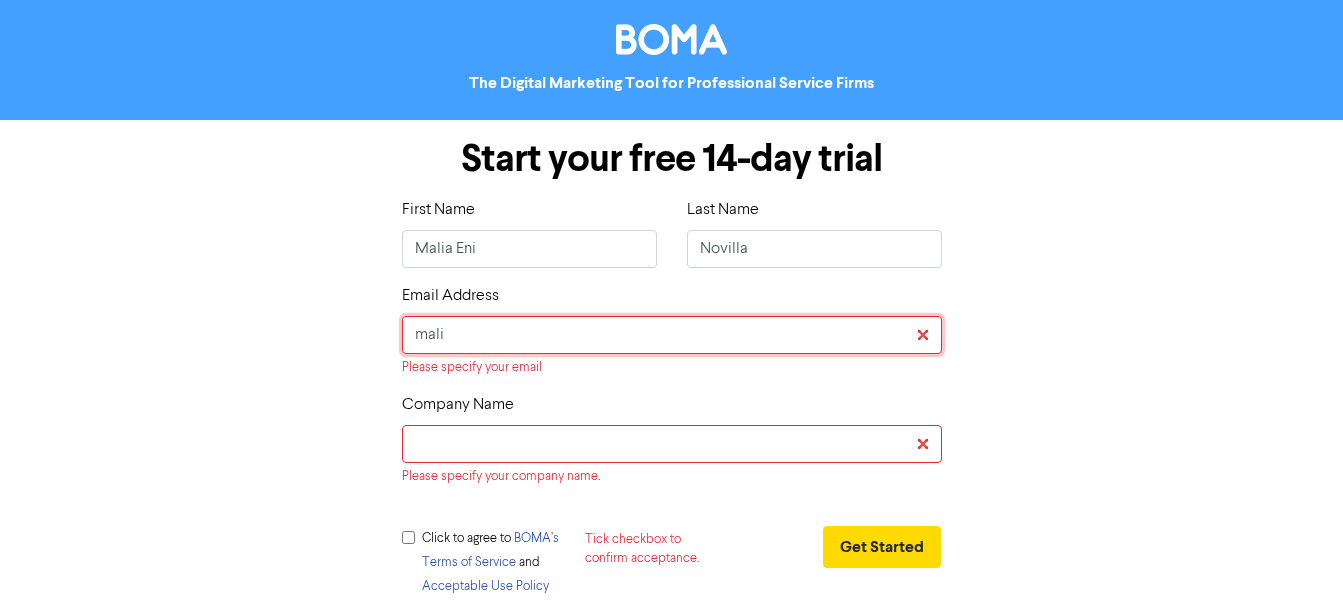 type on "malia" 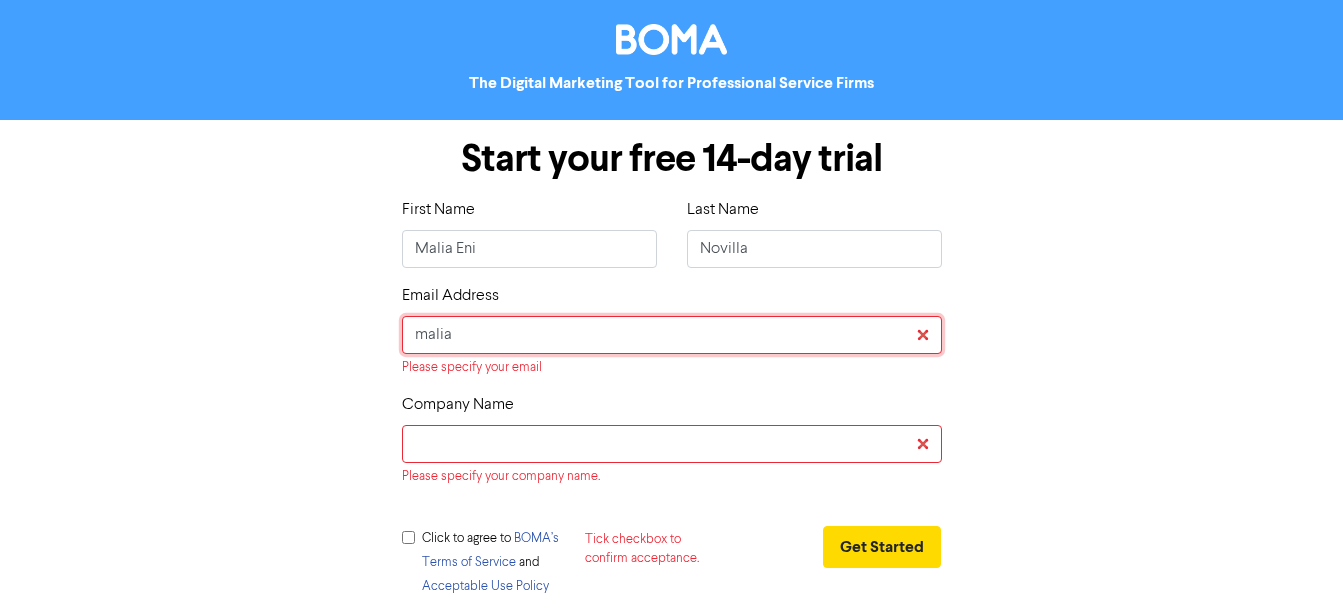 type on "malia." 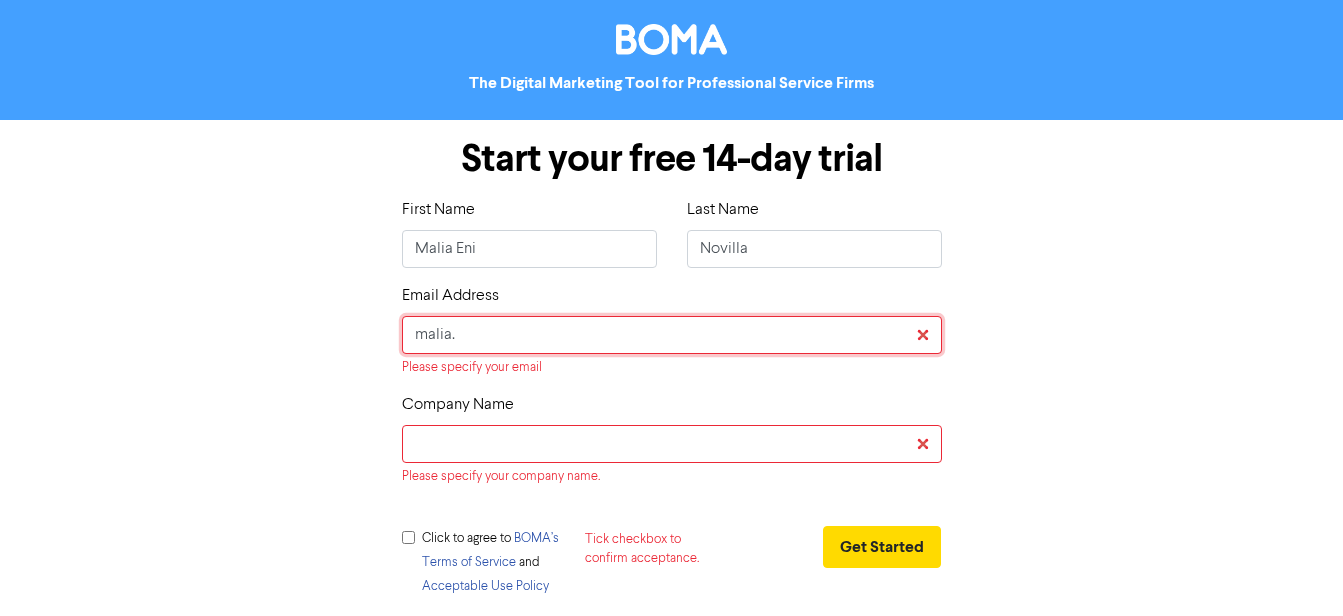 type on "malia.c" 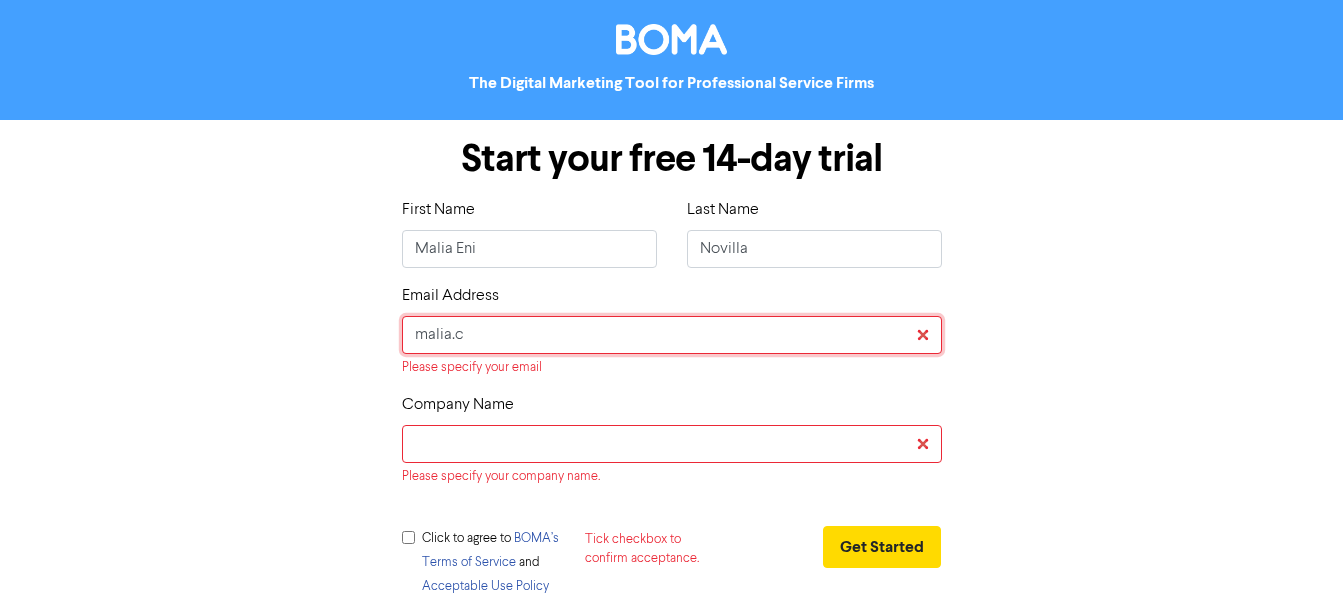 type on "malia." 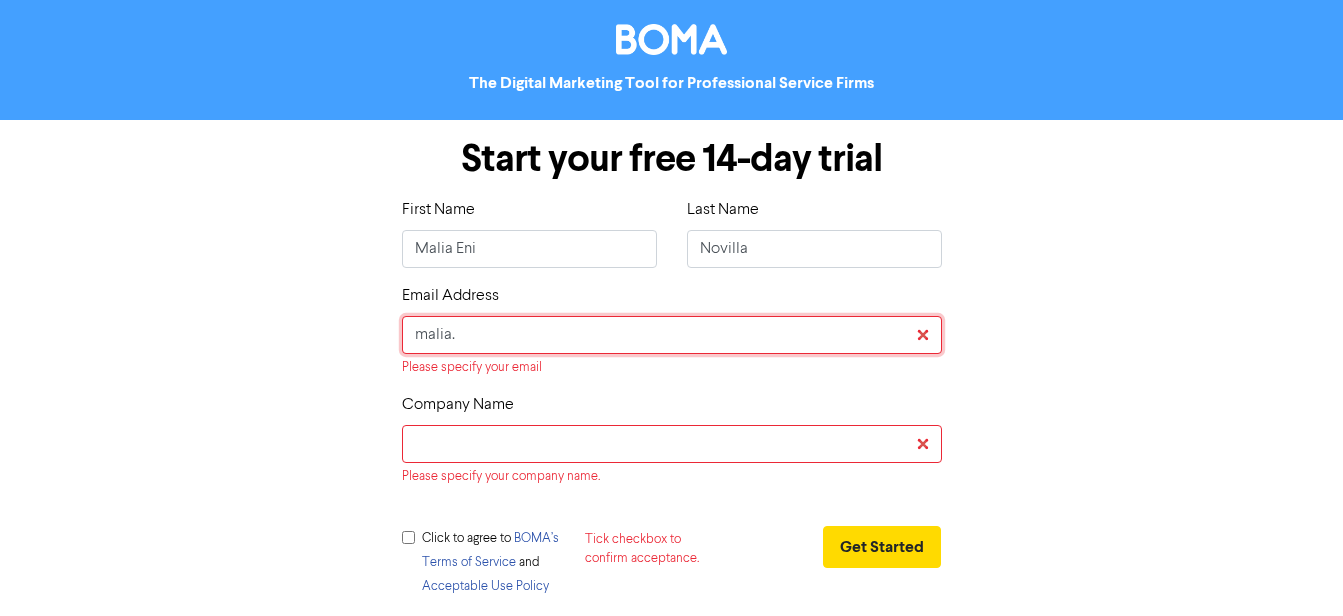 type on "malia.n" 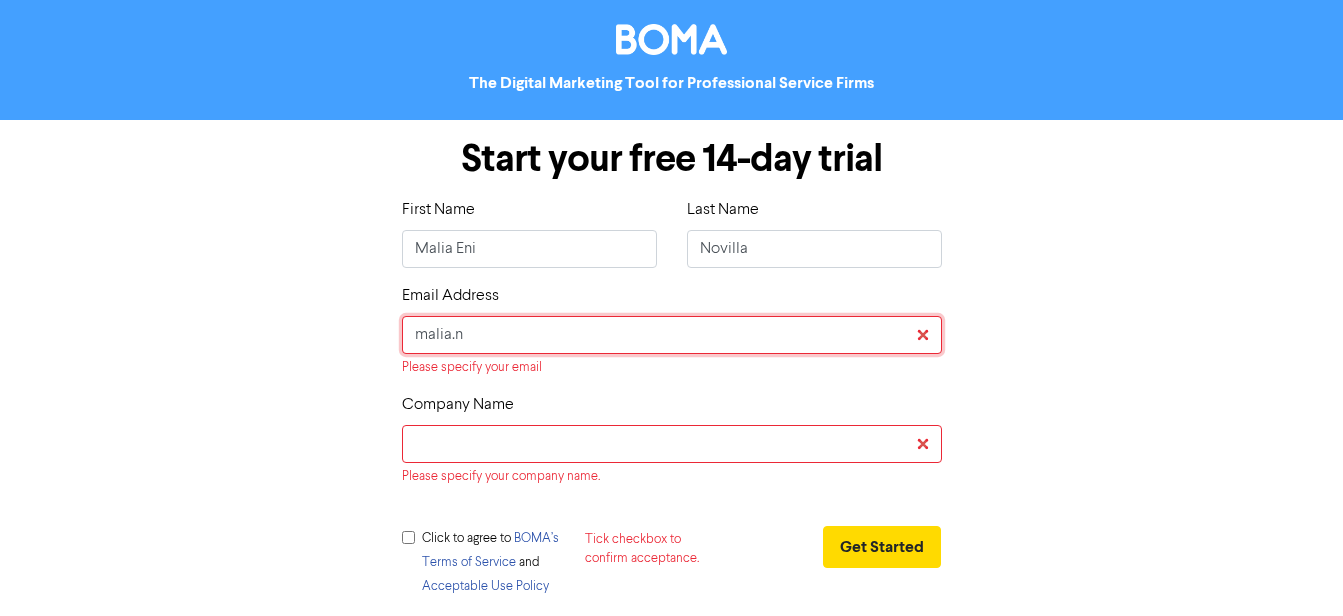 type on "[DOMAIN_NAME]" 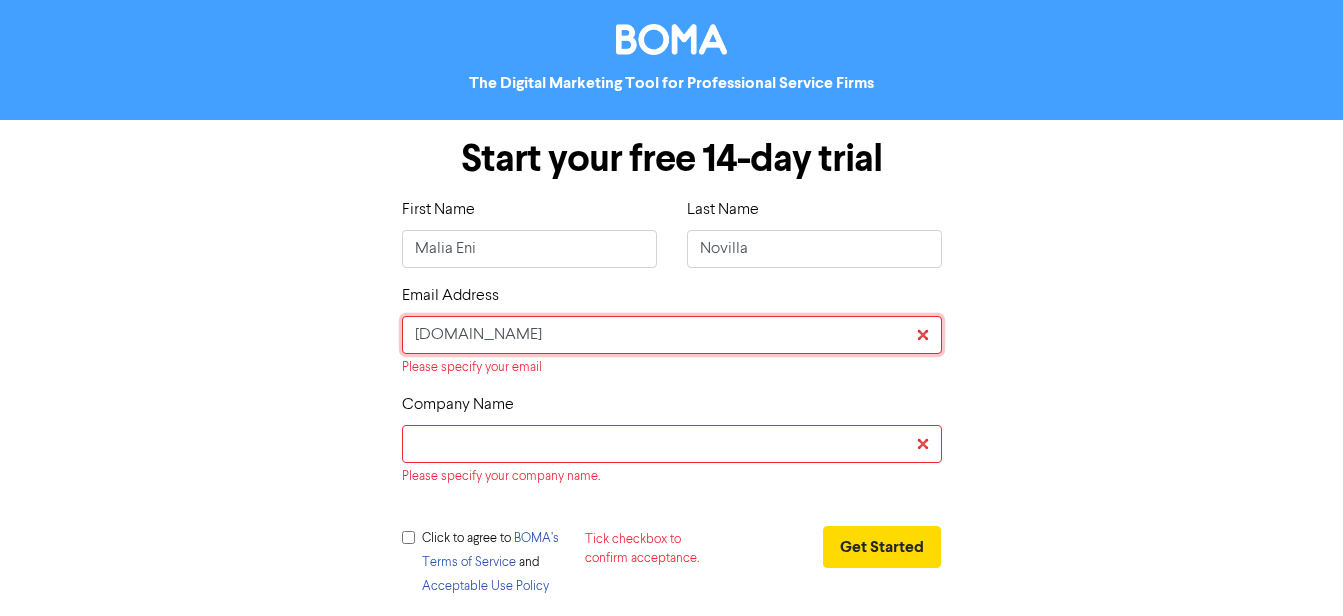 type 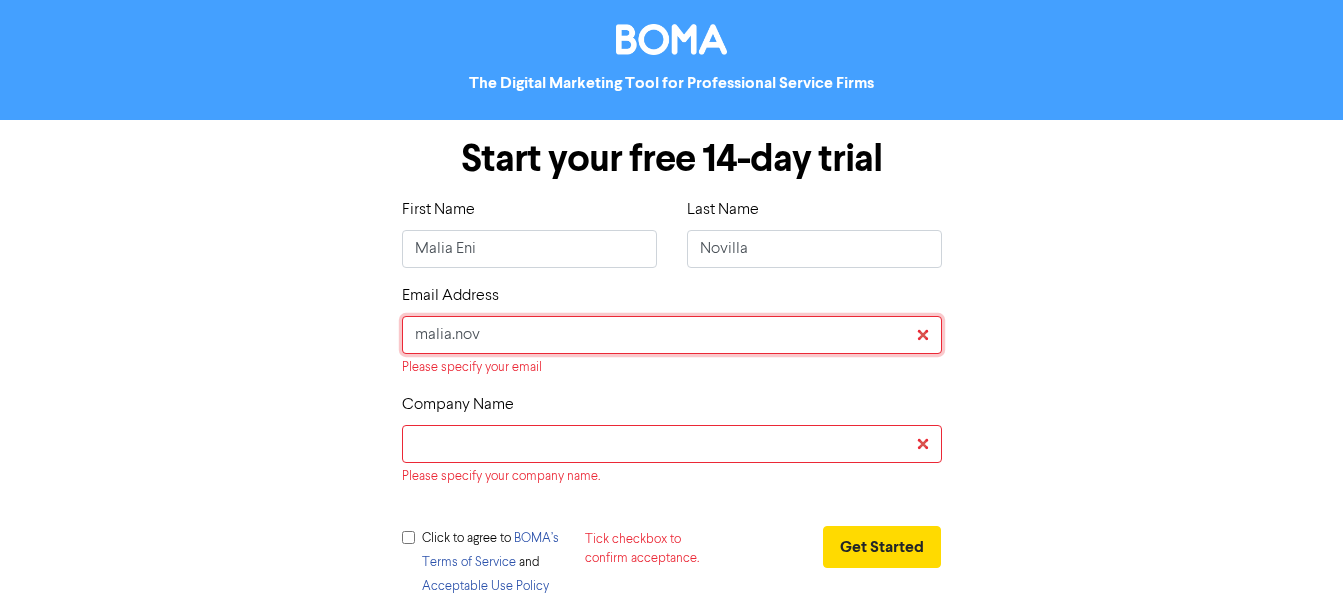 type on "malia.novi" 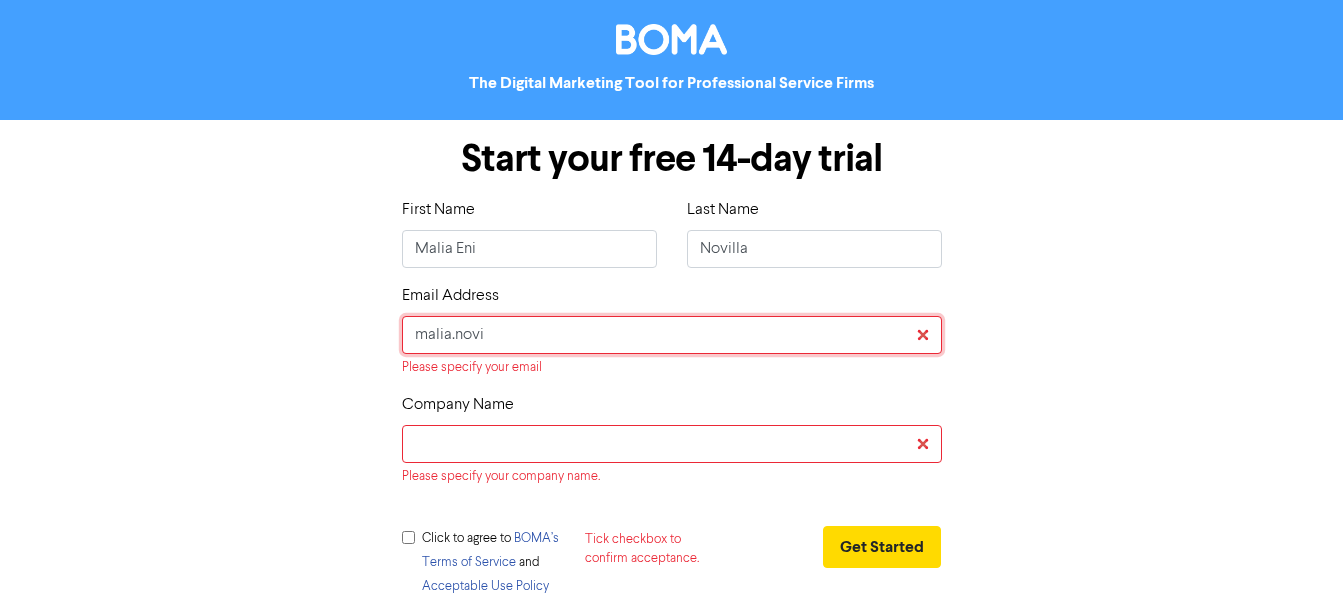 type on "malia.novil" 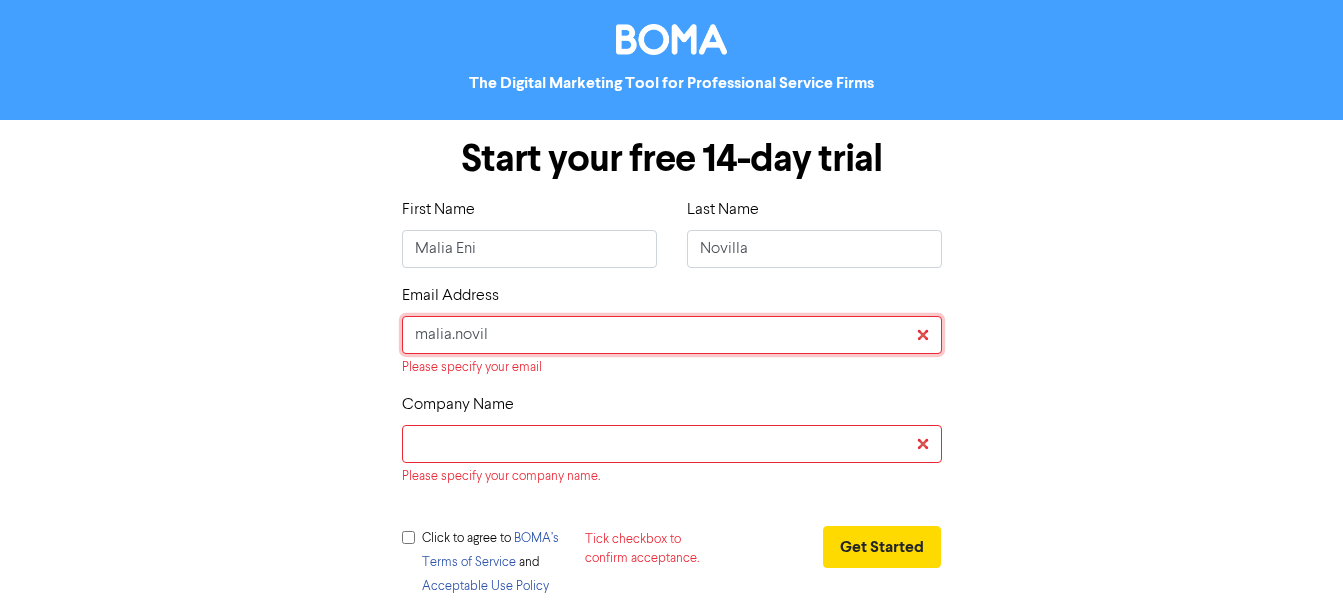 type on "malia.novill" 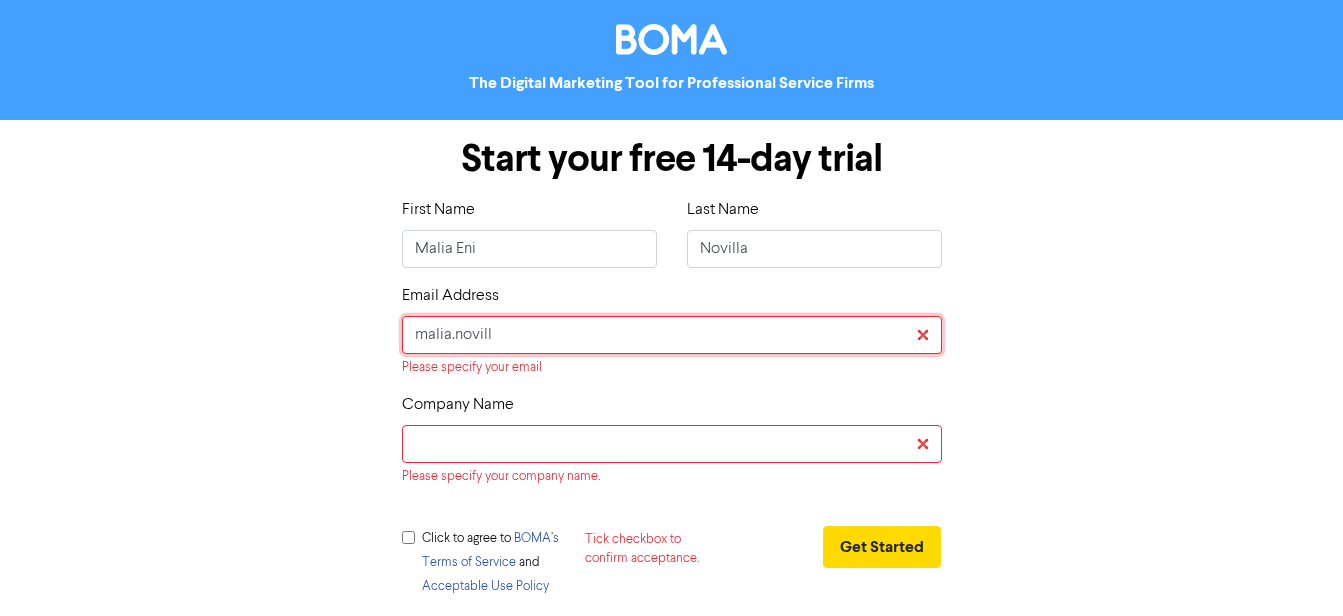 type on "malia.novilla" 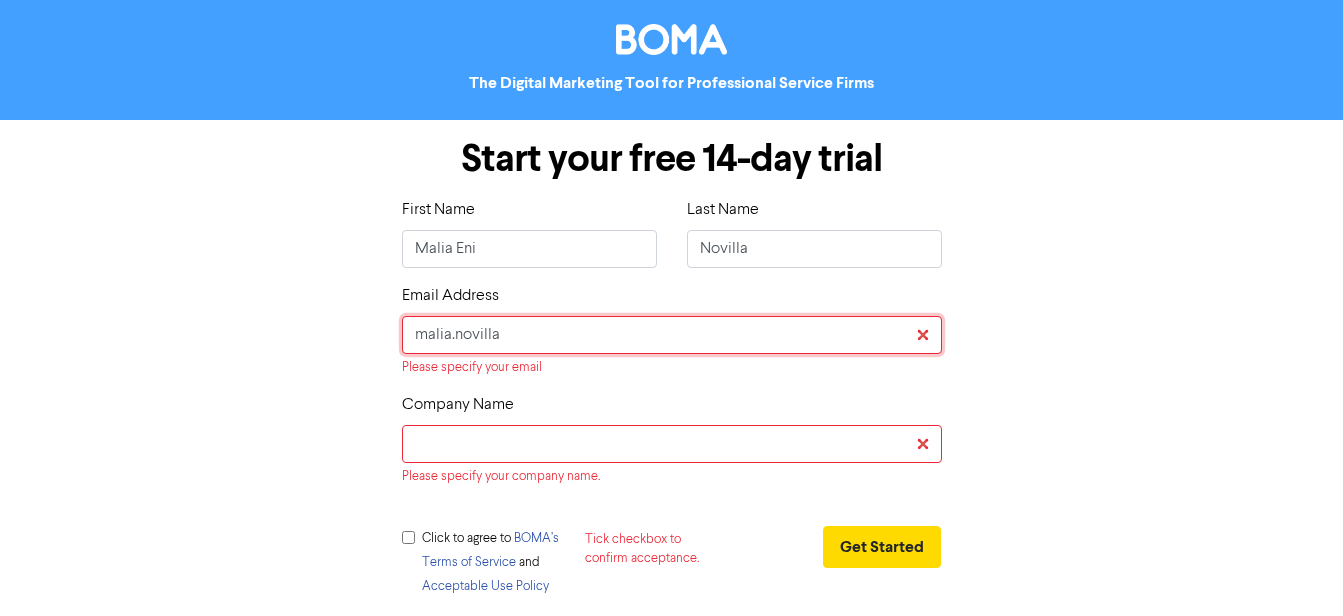 type on "malia.novilla@" 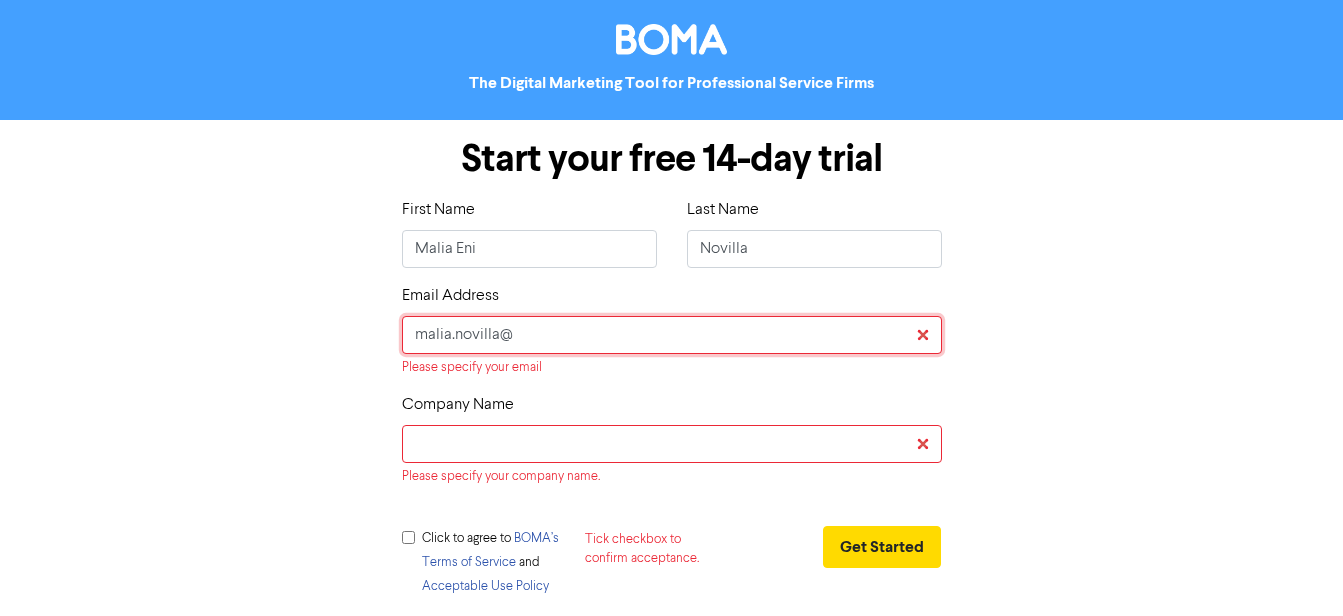 type on "malia.novilla@b" 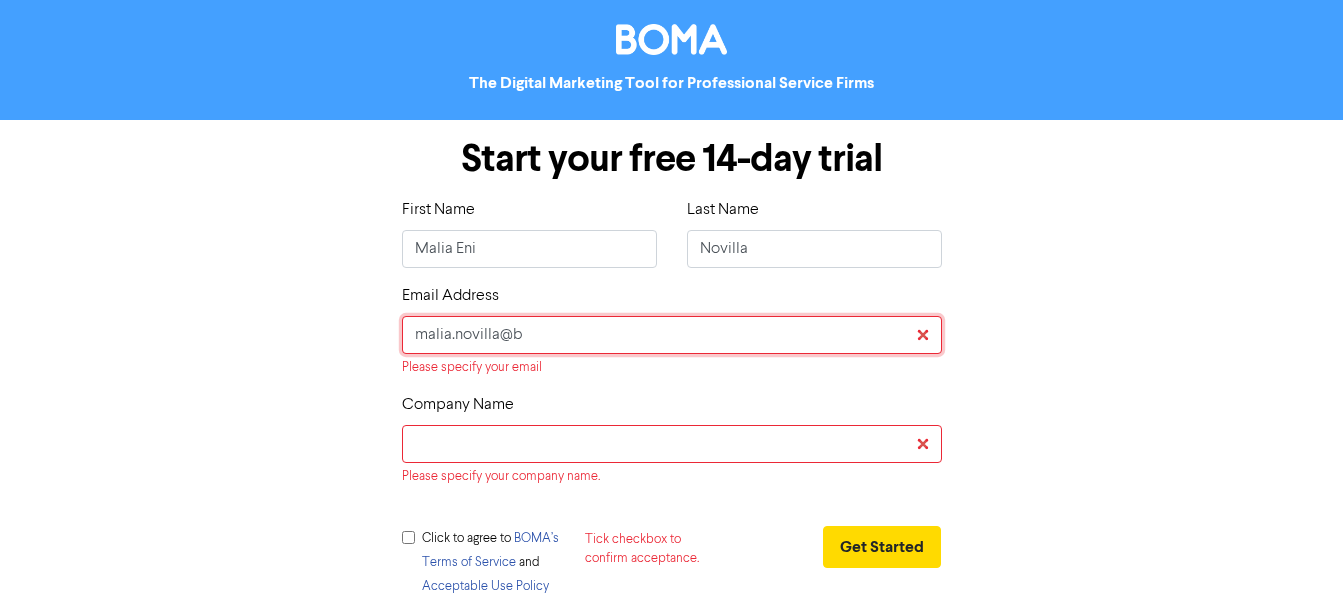 type on "malia.novilla@bd" 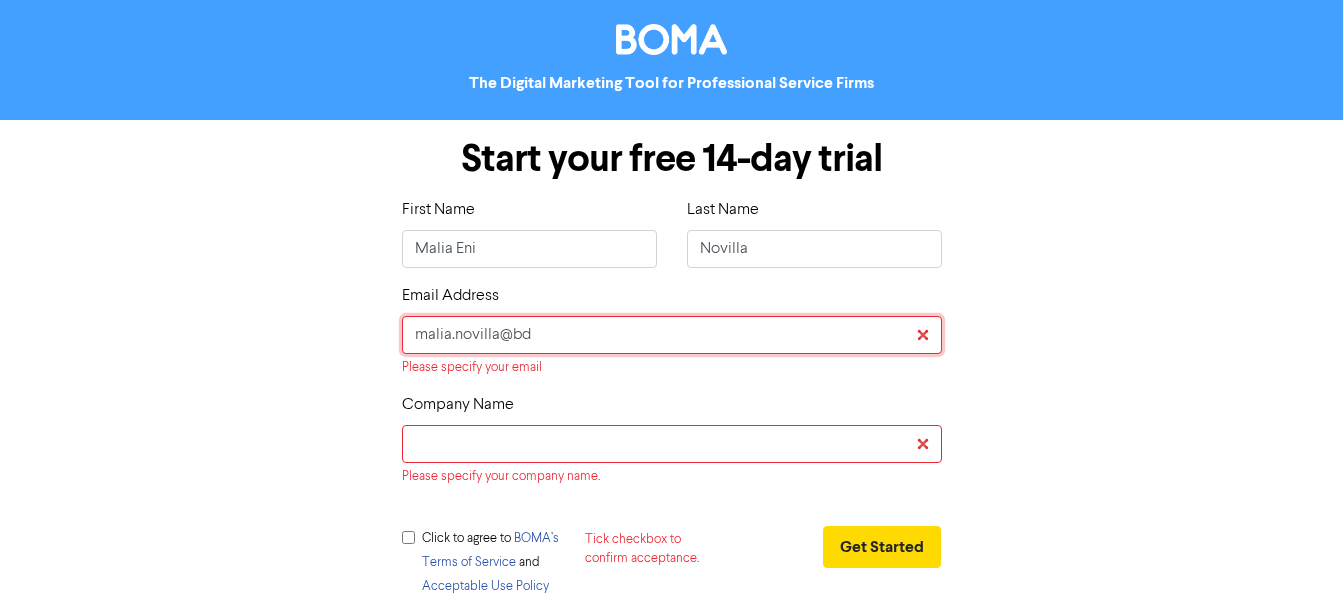 type on "malia.novilla@bdo" 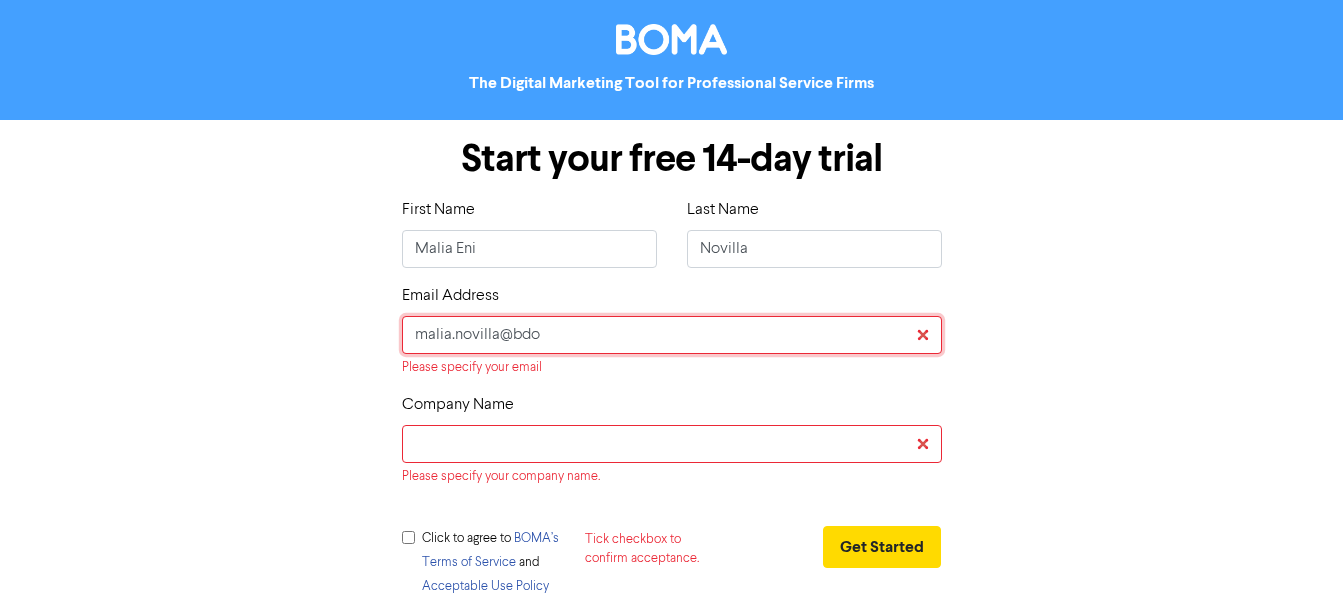 type on "malia.novilla@bdo." 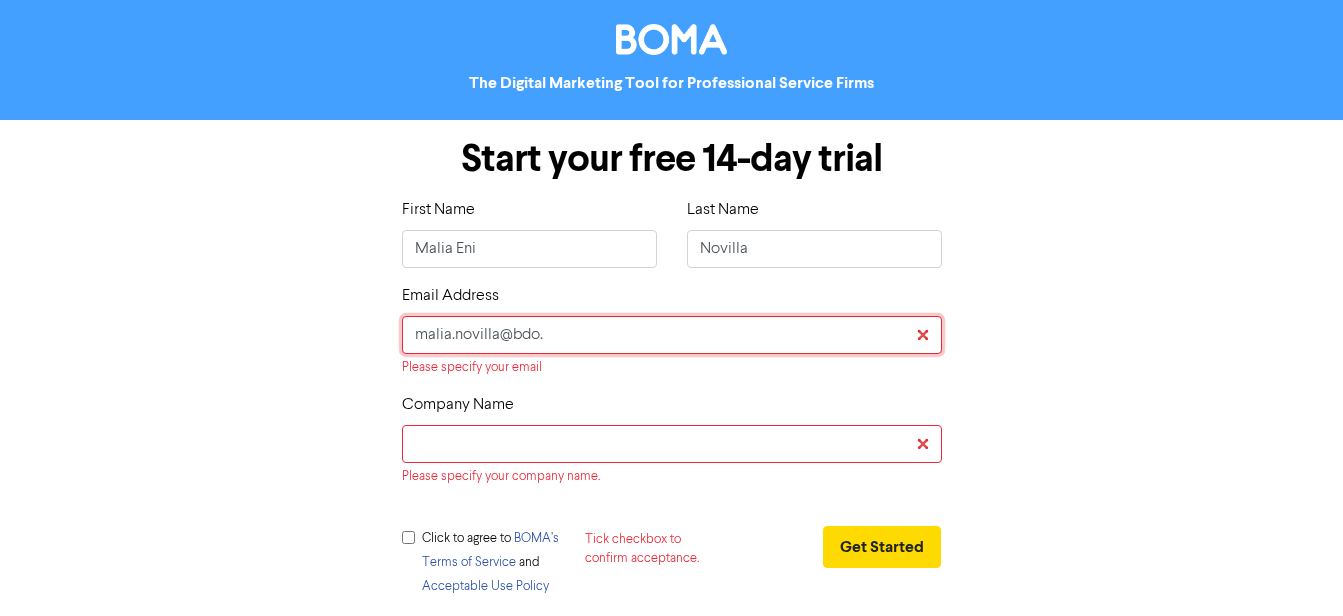 type on "malia.novilla@bdo.w" 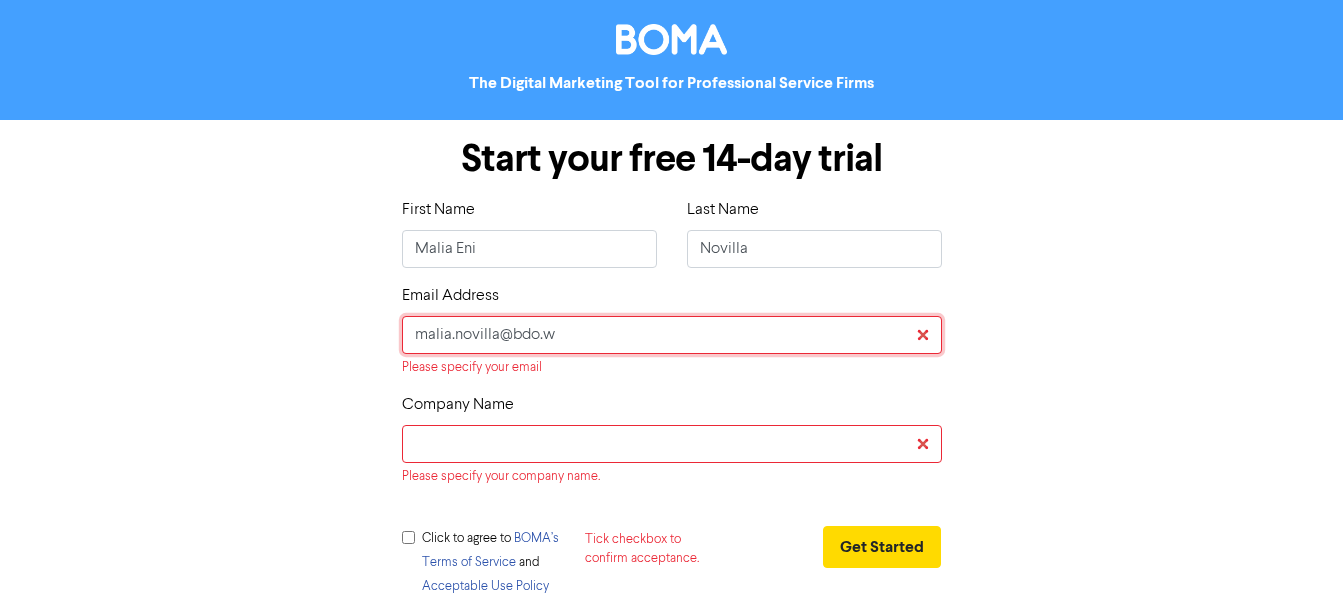 type on "[EMAIL_ADDRESS][DOMAIN_NAME]" 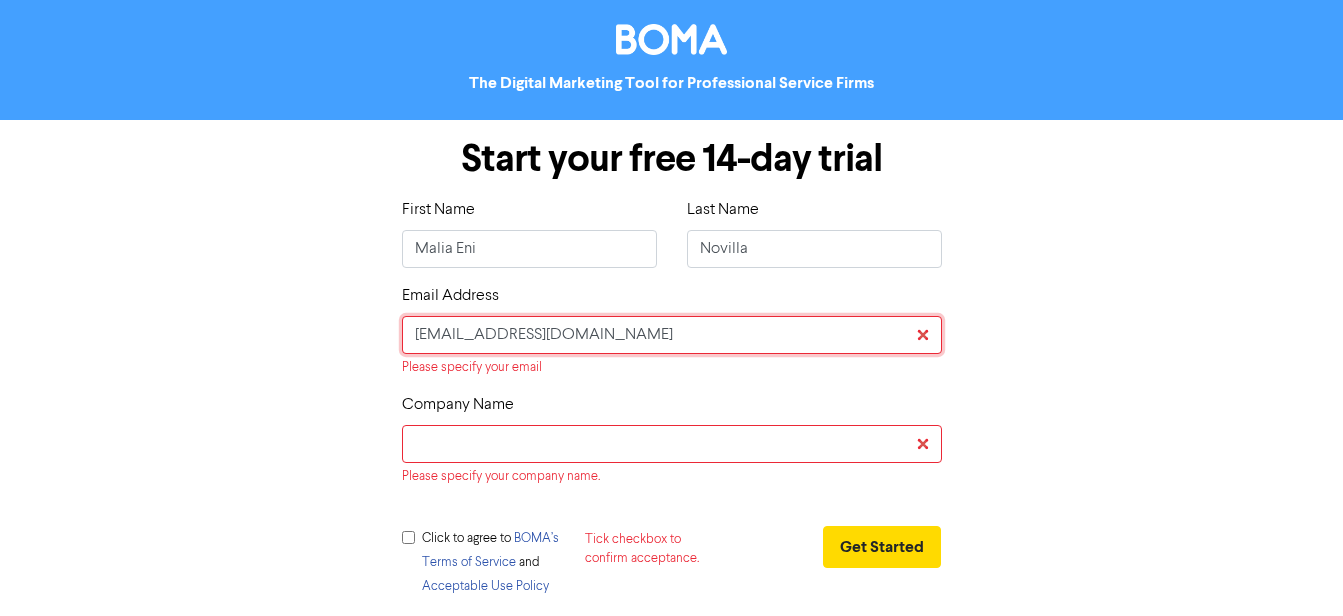 type 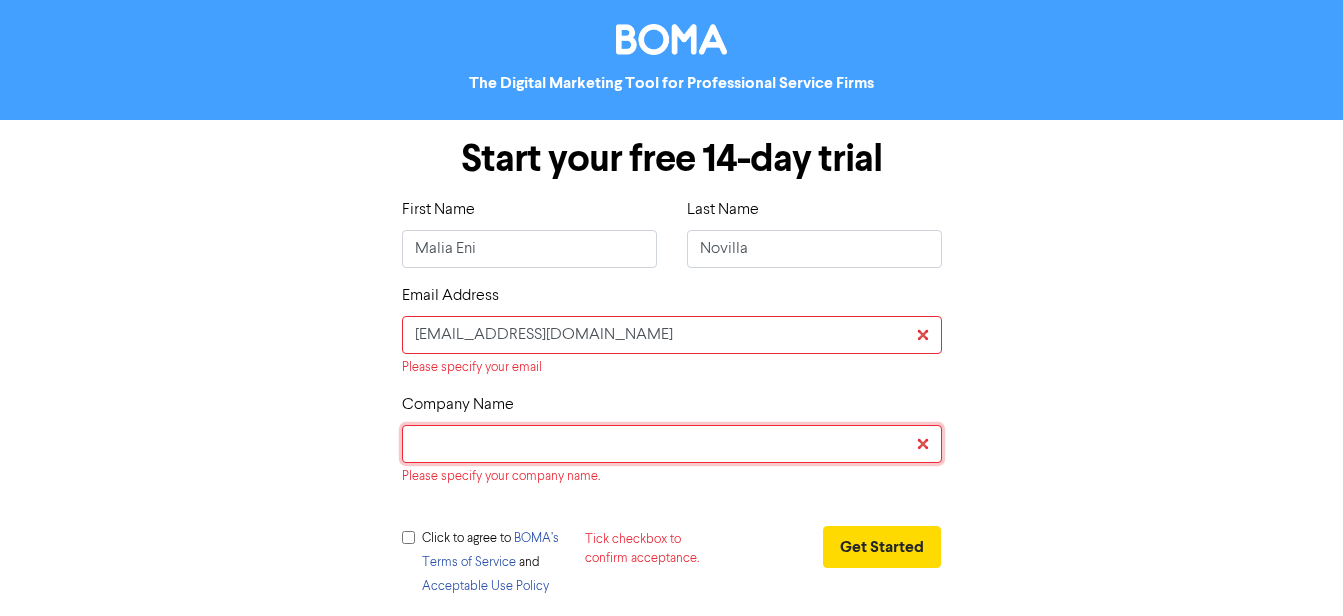 click 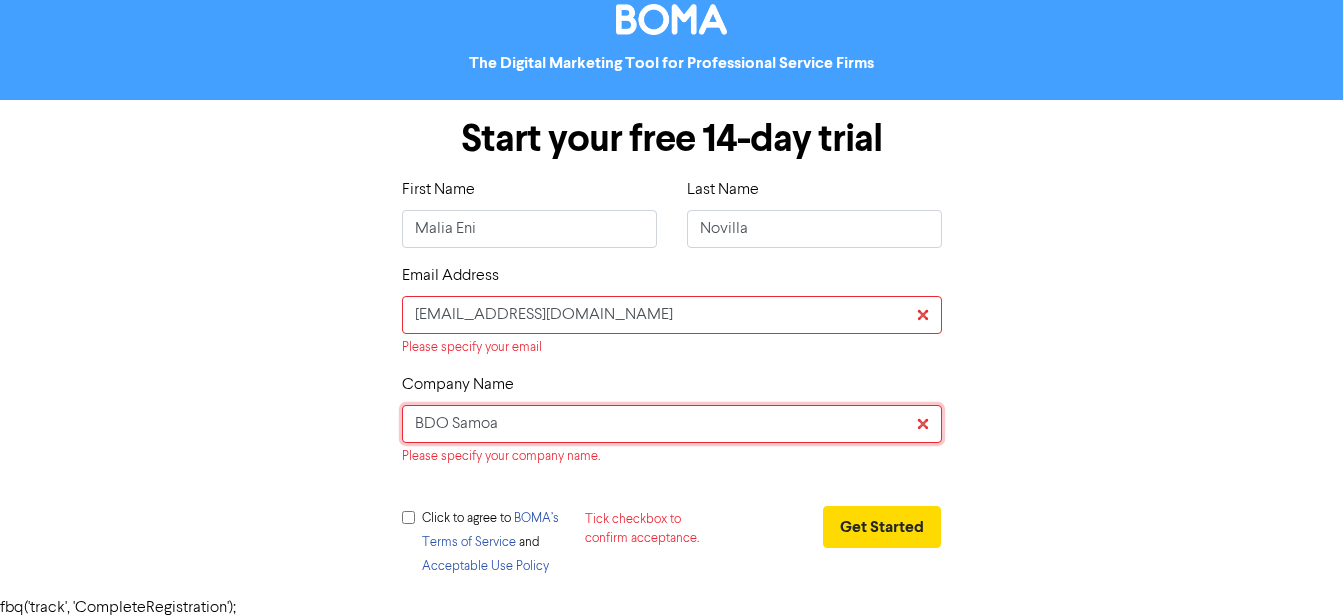 scroll, scrollTop: 24, scrollLeft: 0, axis: vertical 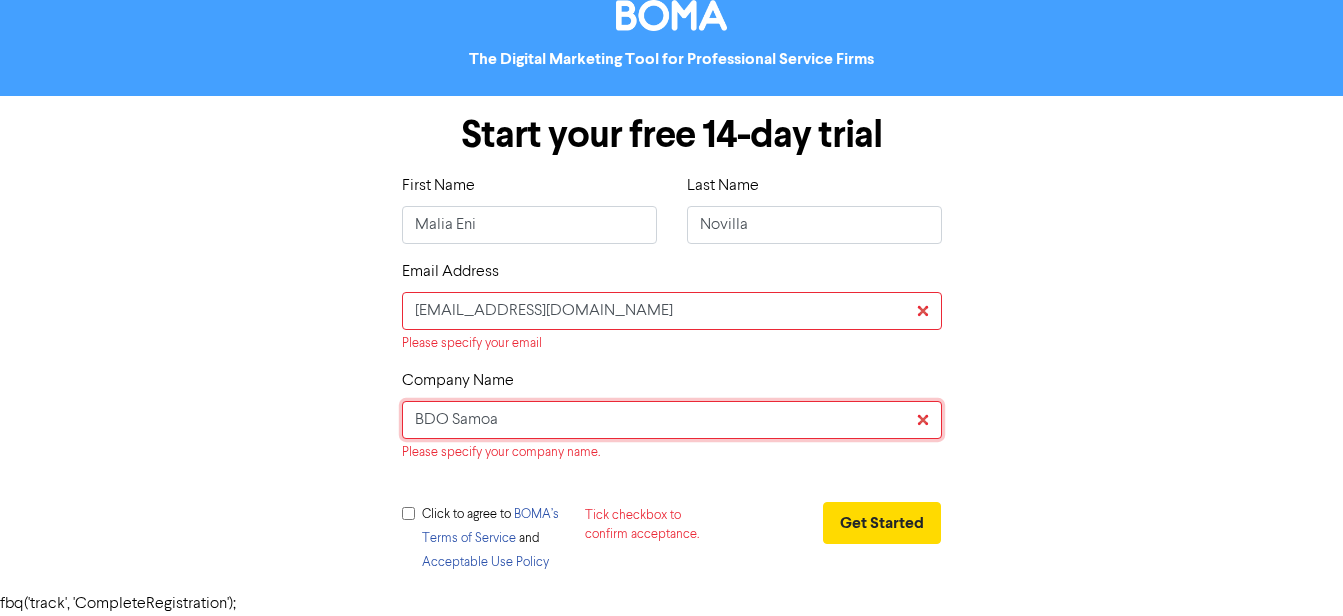 type on "BDO Samoa" 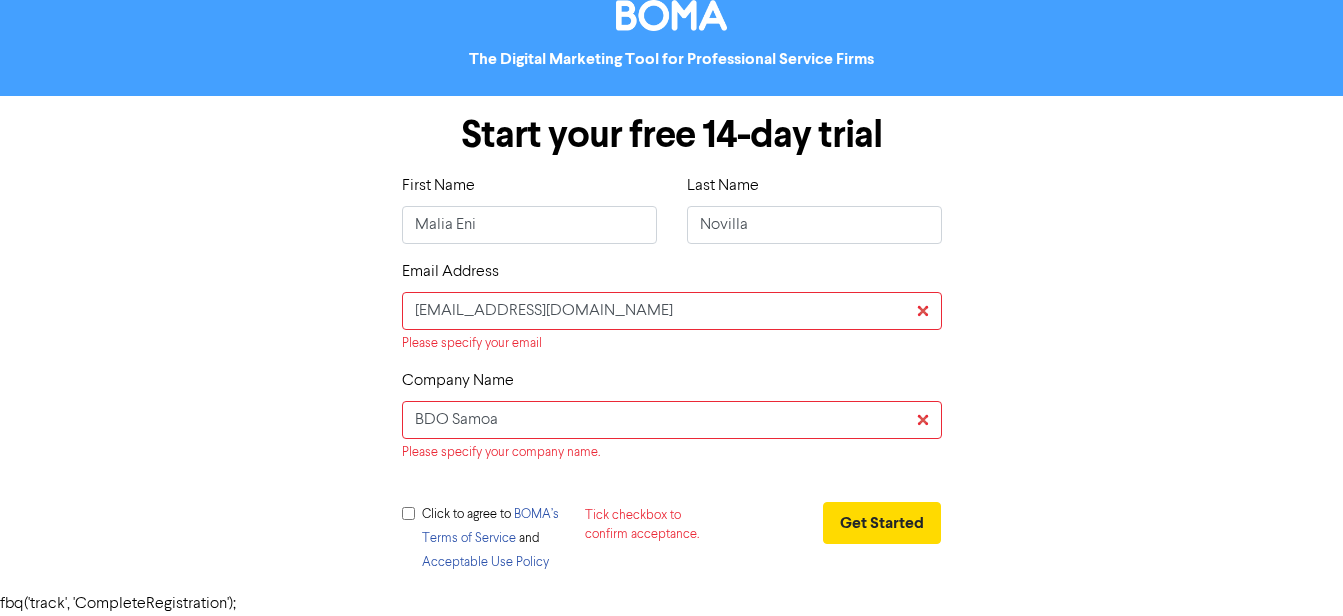 click 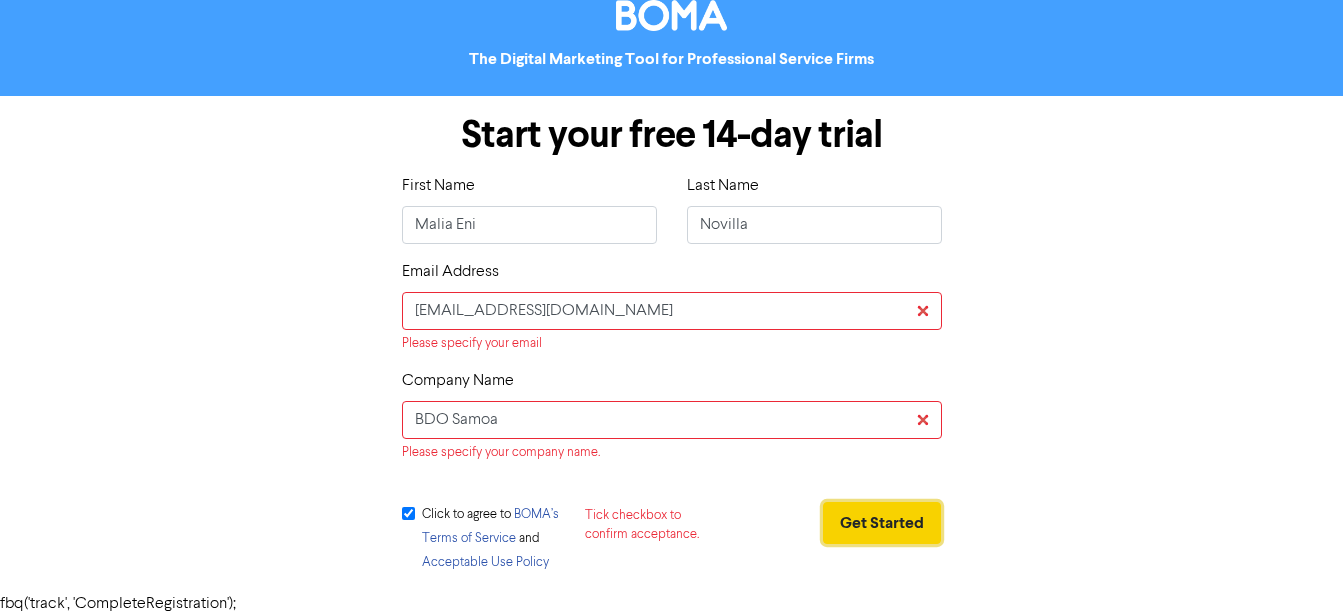 click on "Get Started" at bounding box center [882, 523] 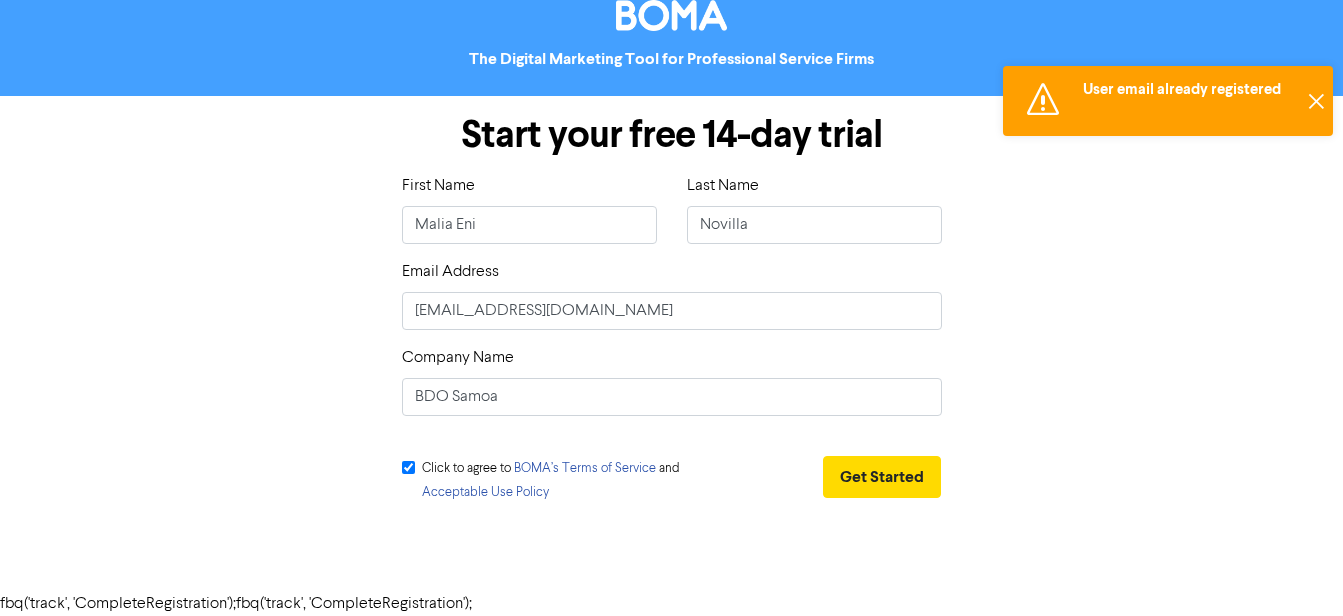 click on "✕" at bounding box center [1316, 101] 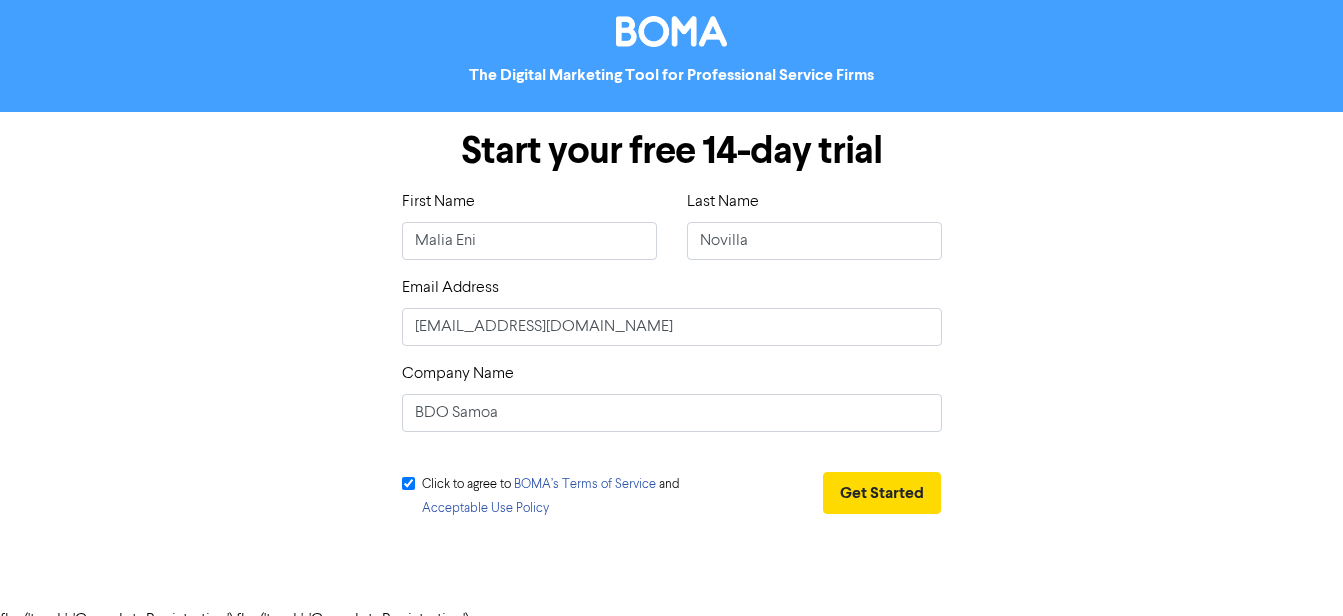 scroll, scrollTop: 0, scrollLeft: 0, axis: both 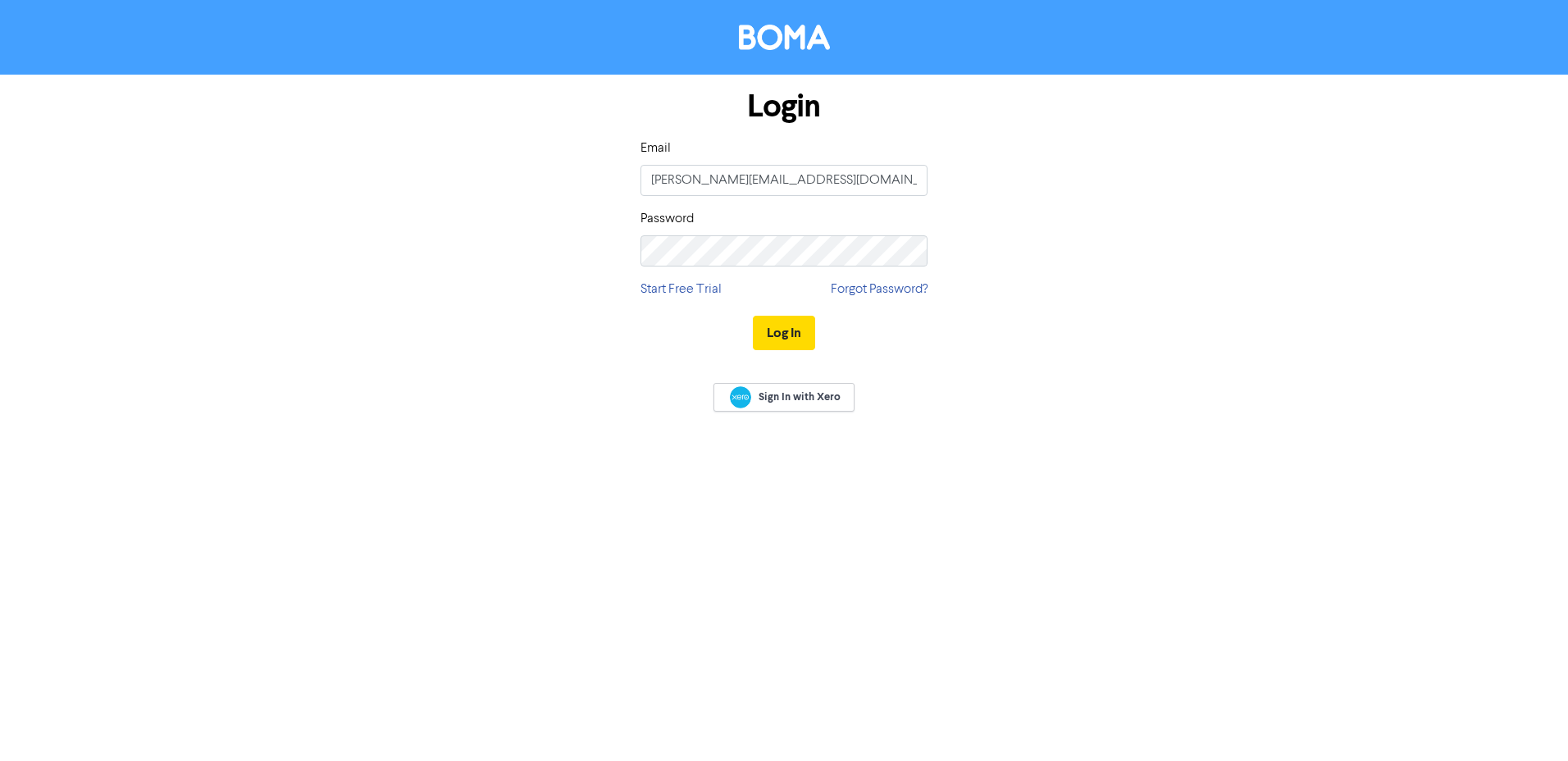click on "eunice.faasoo@bdo.ws" 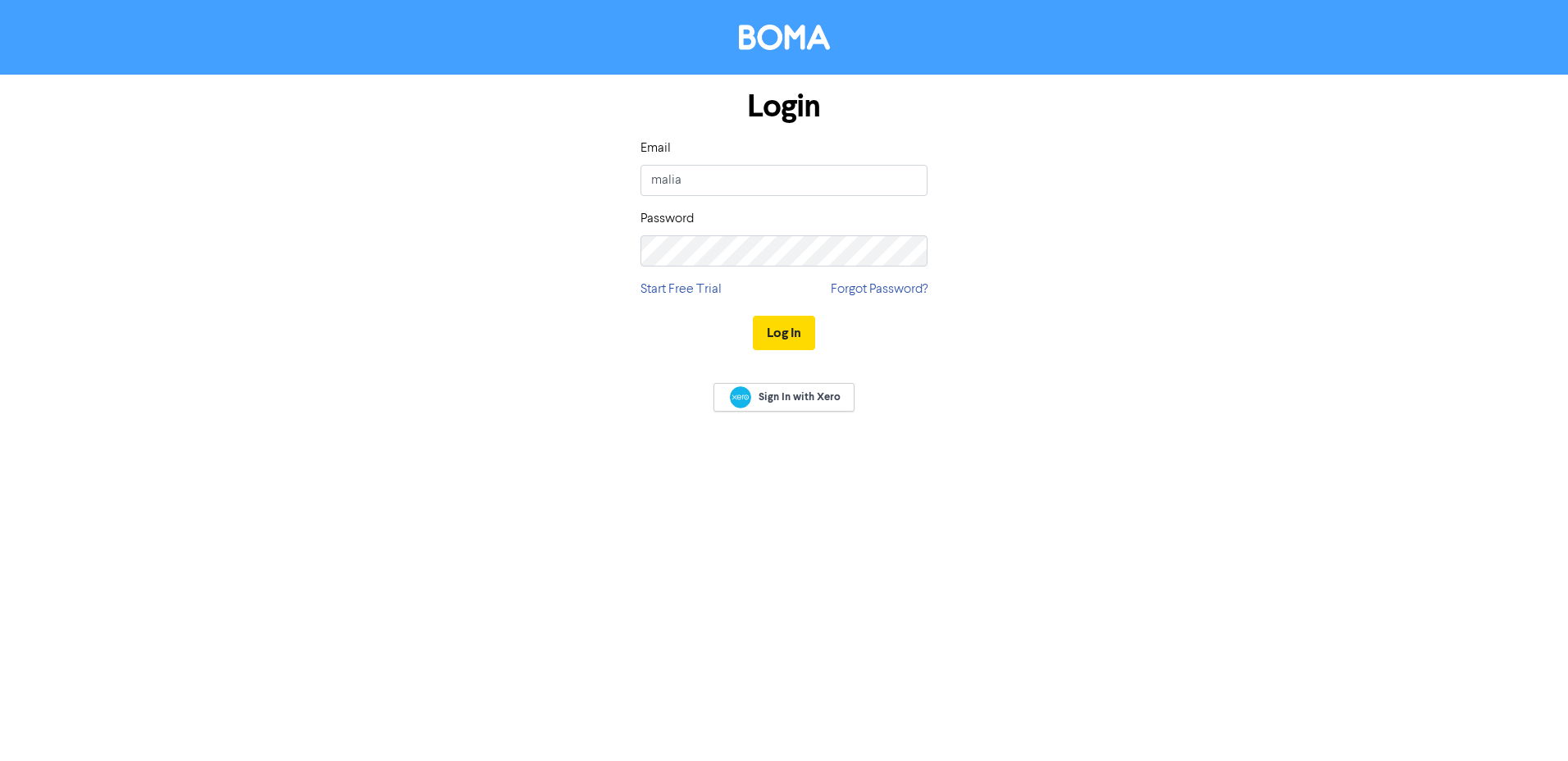 type on "[EMAIL_ADDRESS][DOMAIN_NAME]" 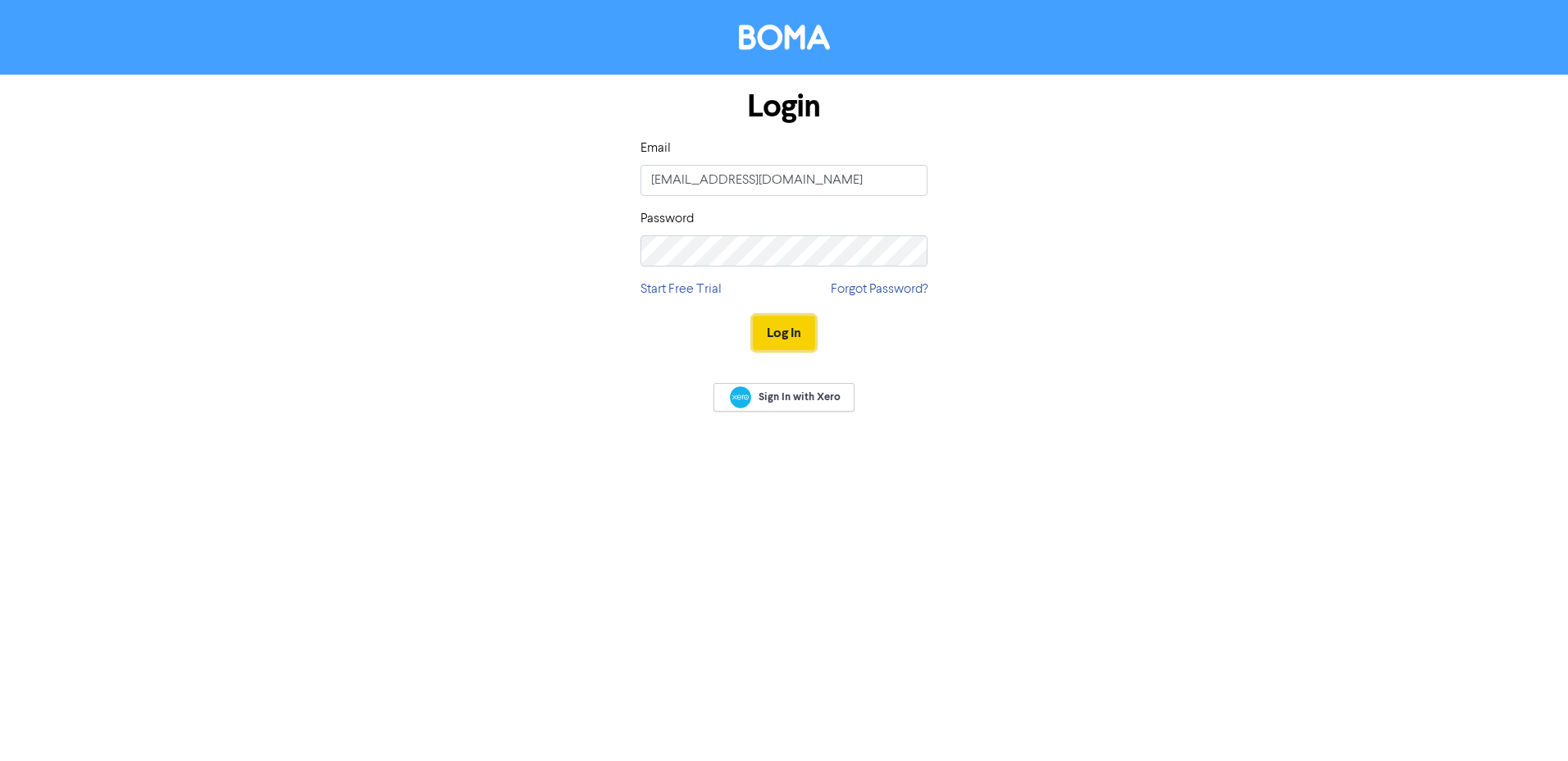 click on "Log In" at bounding box center [784, 333] 